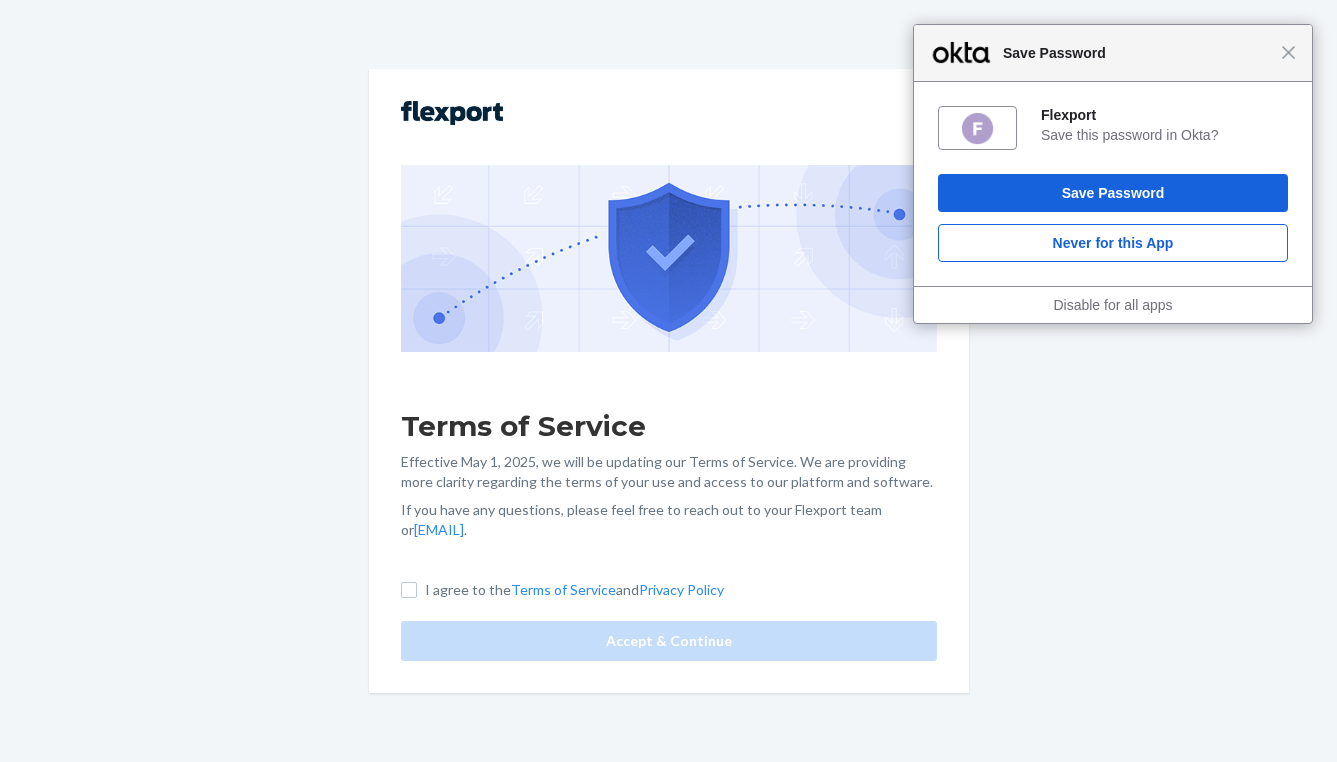 scroll, scrollTop: 0, scrollLeft: 0, axis: both 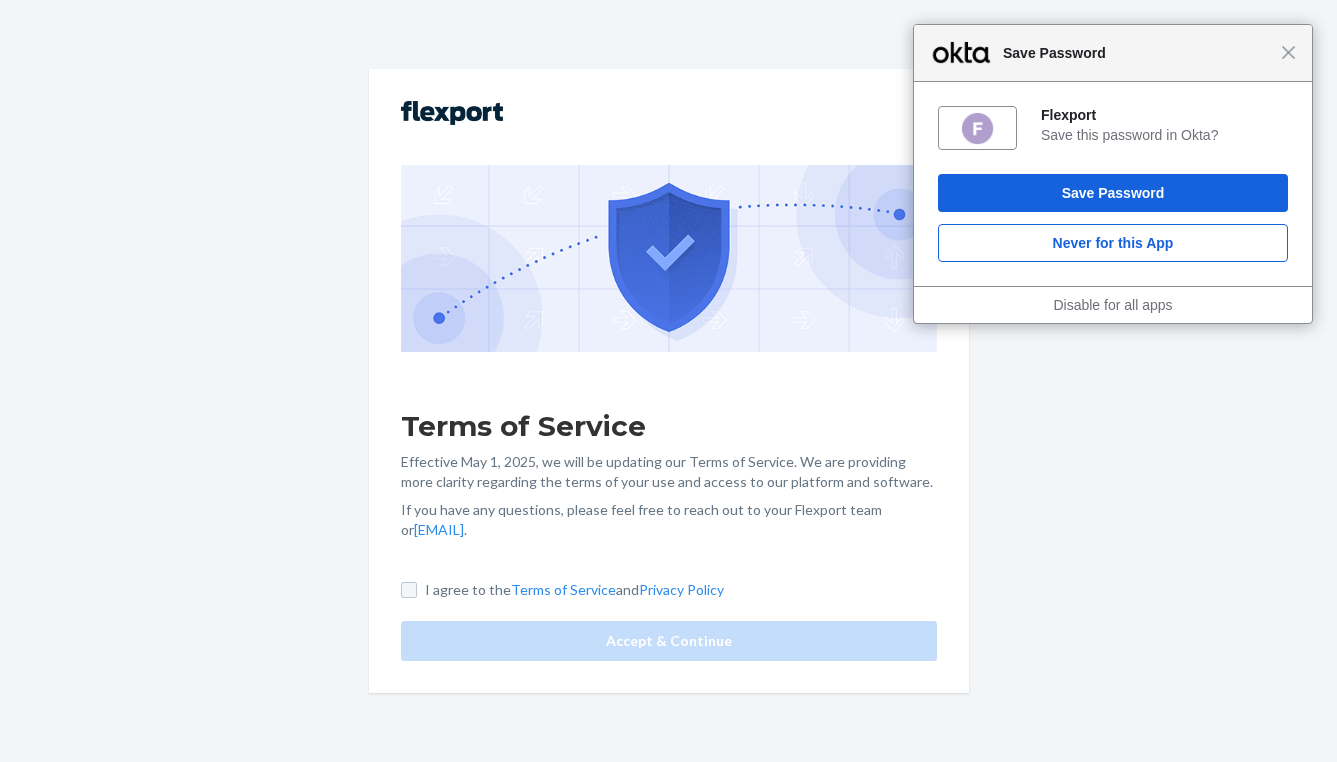 click on "I agree to the  Terms of Service  and  Privacy Policy" at bounding box center (409, 590) 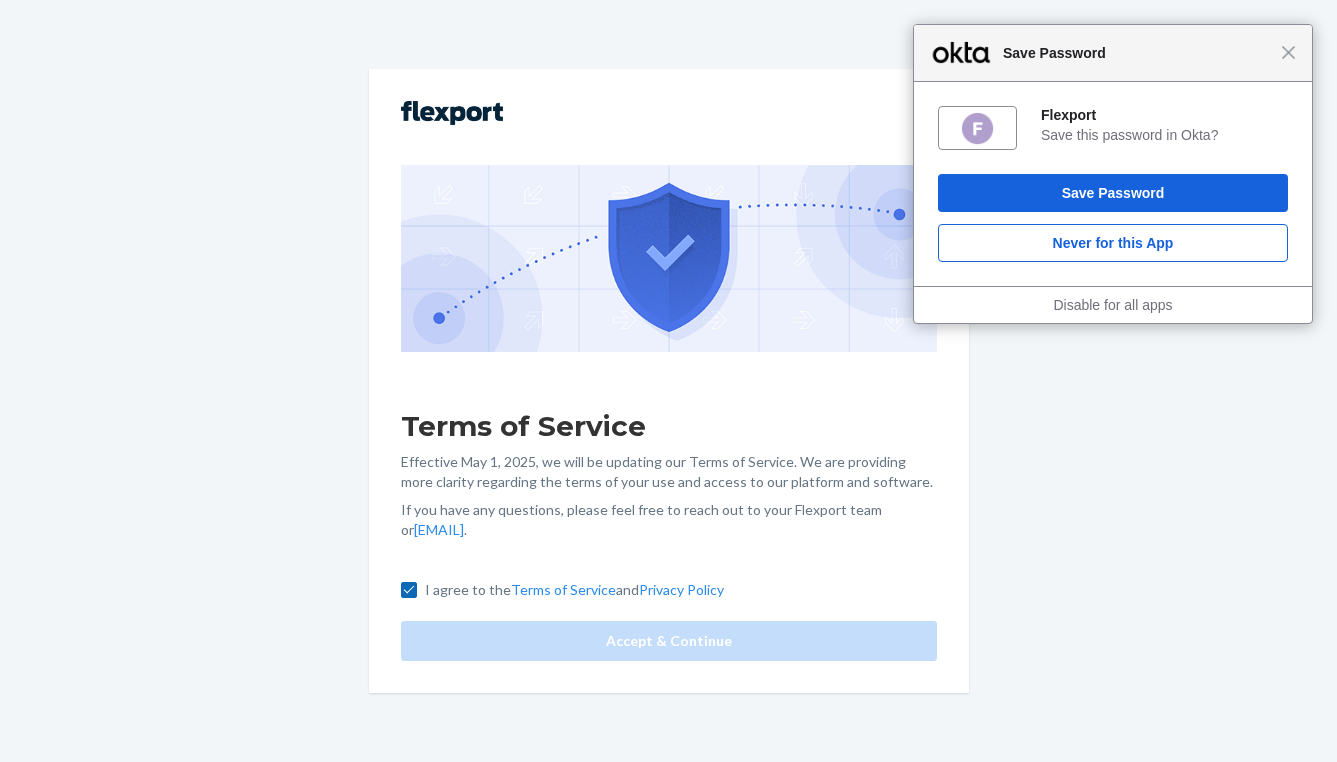 checkbox on "true" 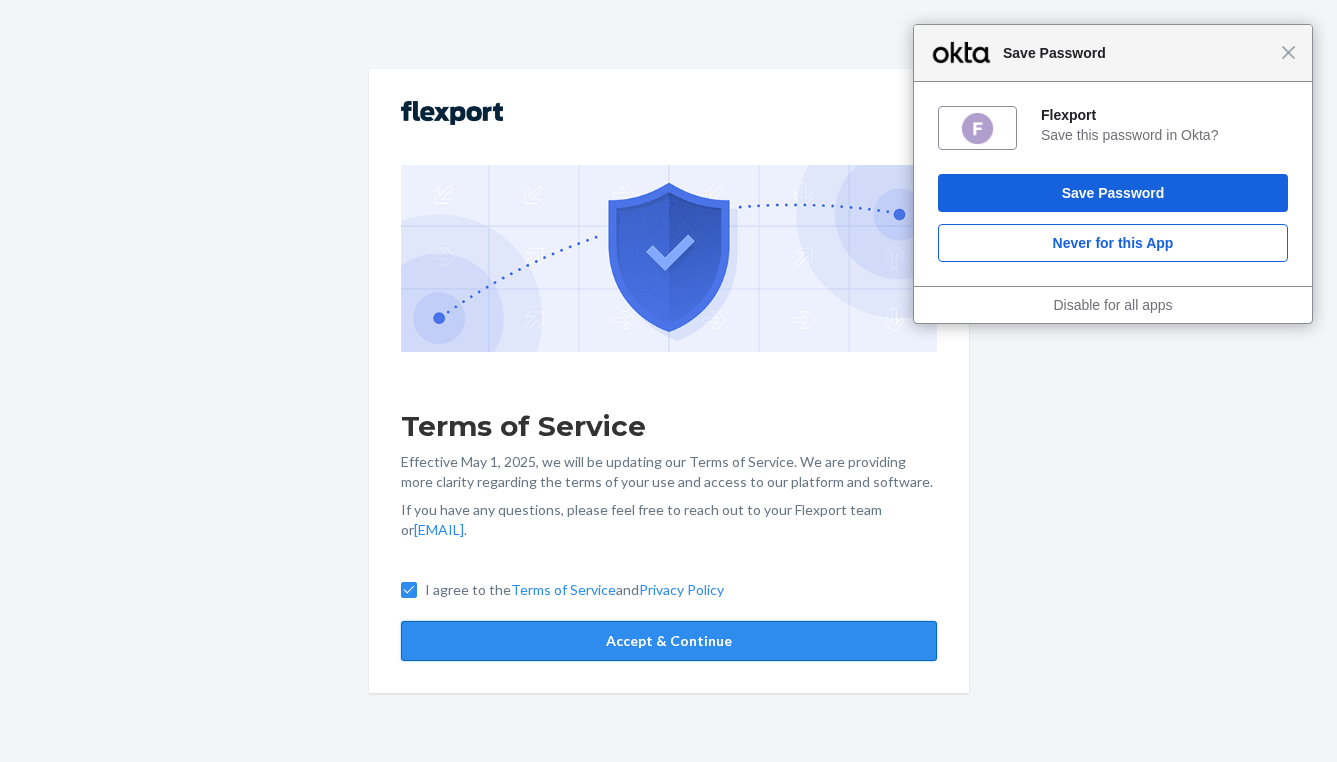 click on "Accept & Continue" at bounding box center (669, 641) 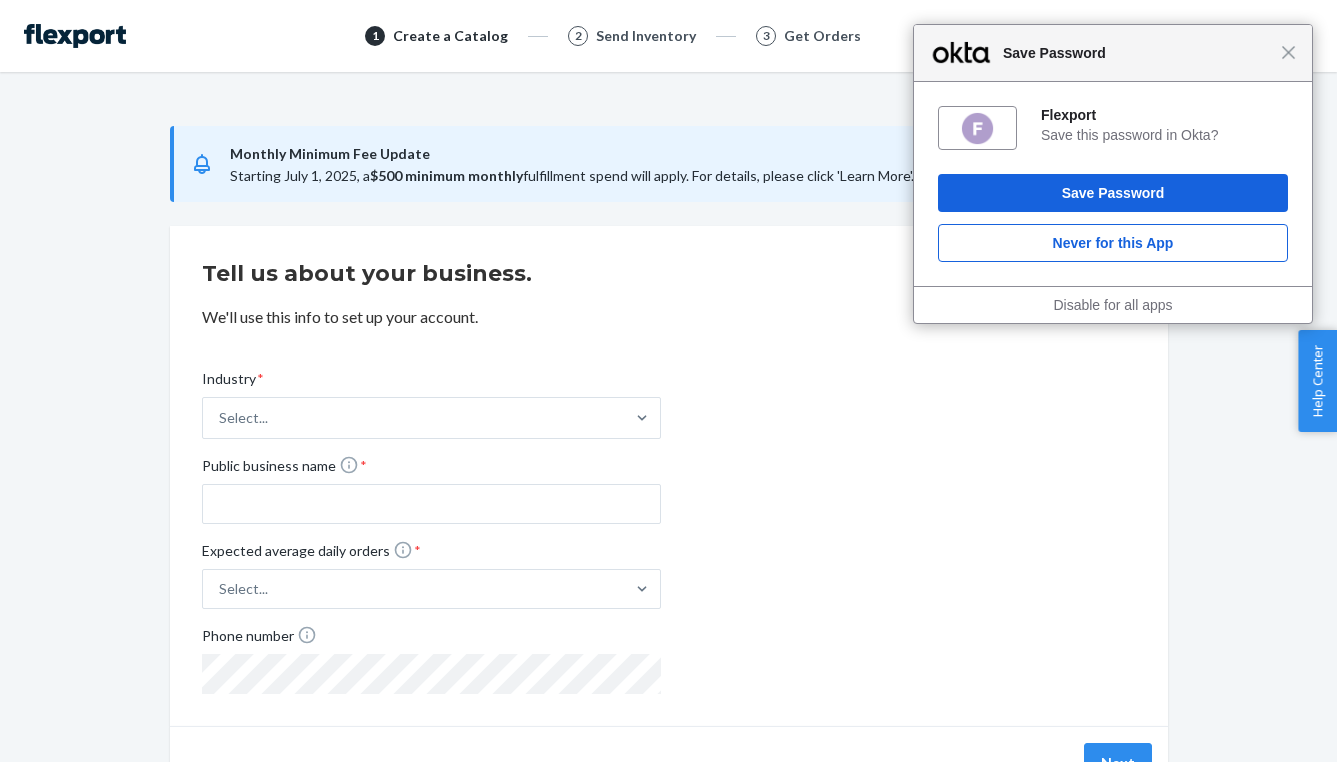 click on "Industry  * Select... Public business name    * Expected average daily orders    * Select... Phone number" at bounding box center [669, 515] 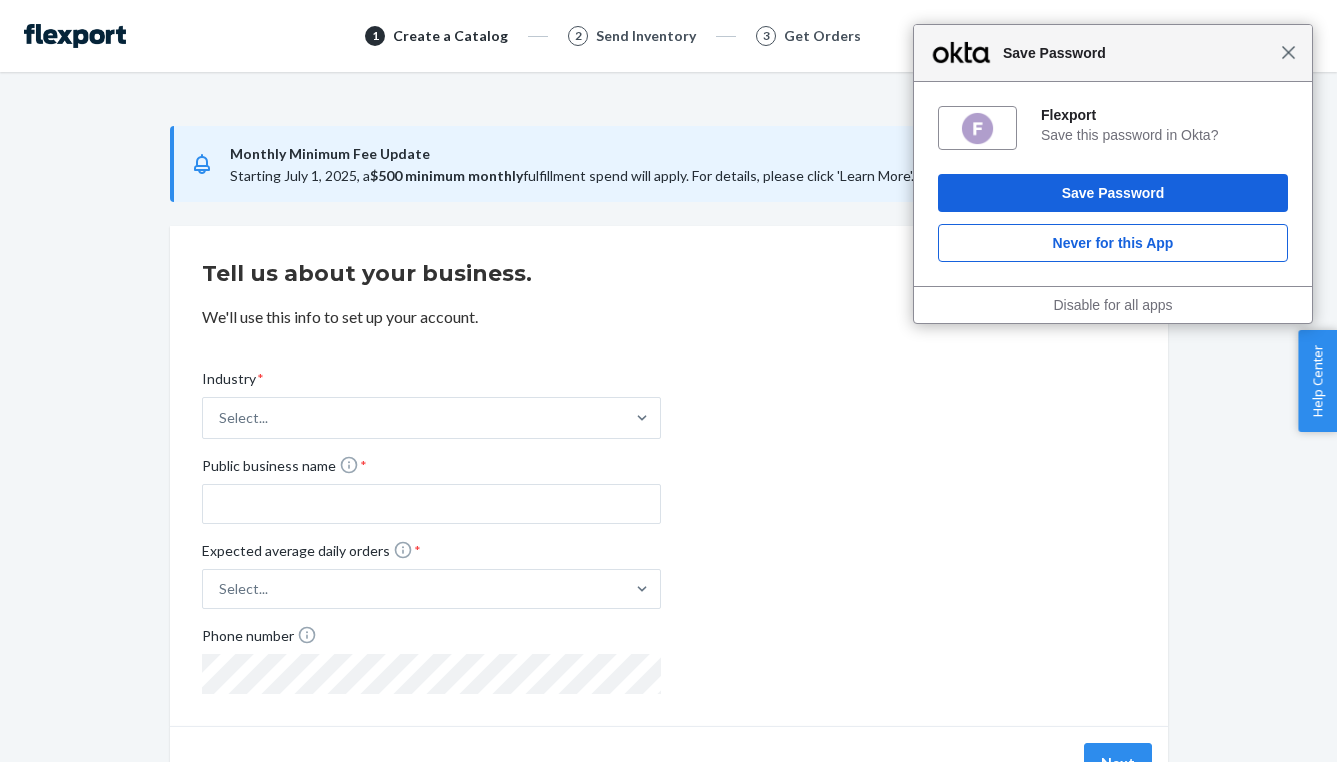 click on "Close" at bounding box center (1288, 52) 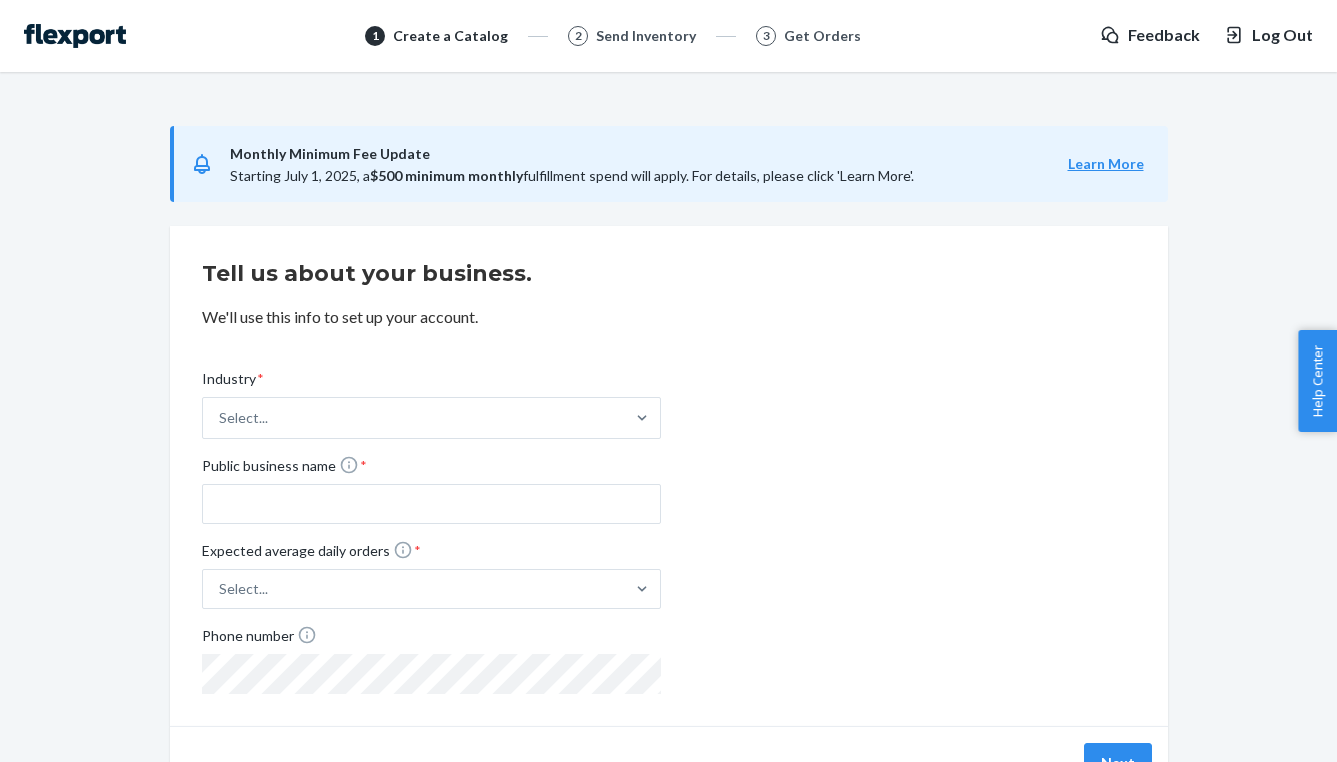 click on "1 Create a Catalog 2 Send Inventory 3 Get Orders Feedback Log Out" at bounding box center [668, 36] 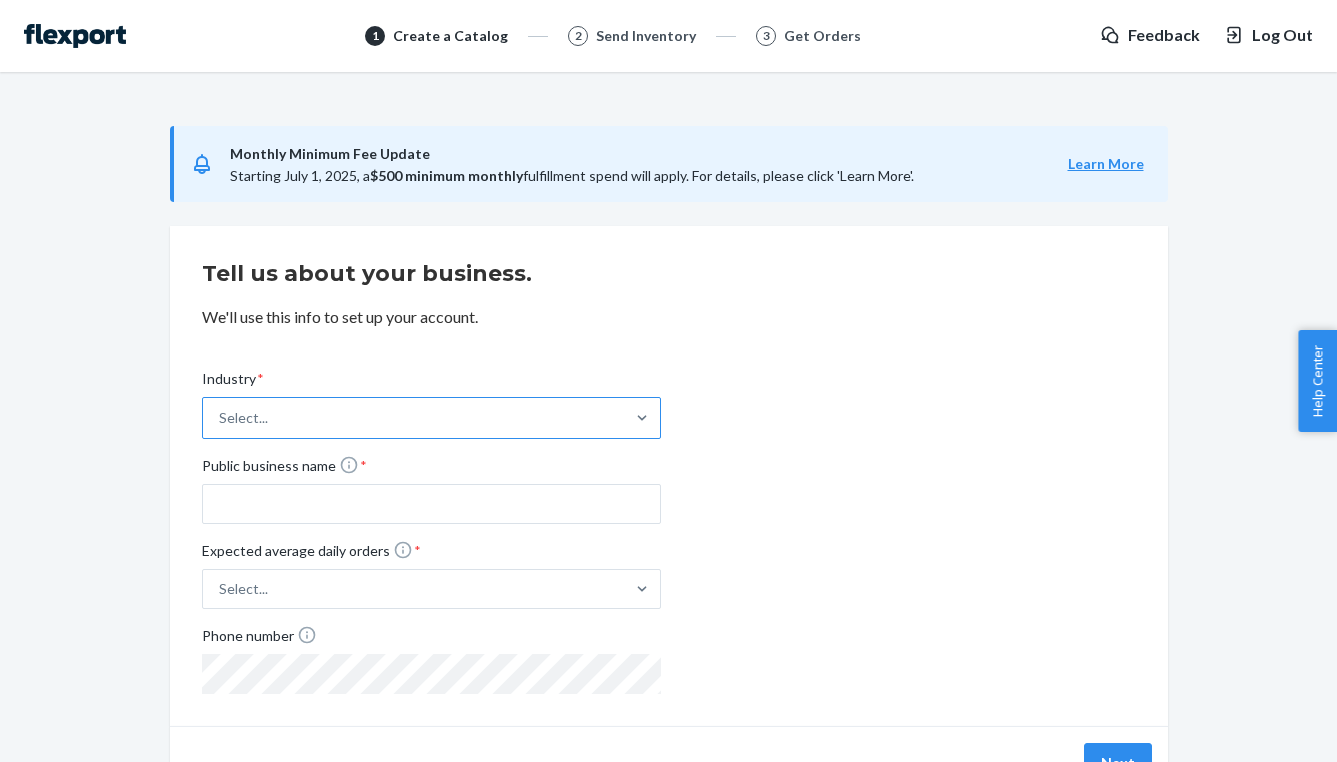 scroll, scrollTop: 0, scrollLeft: 0, axis: both 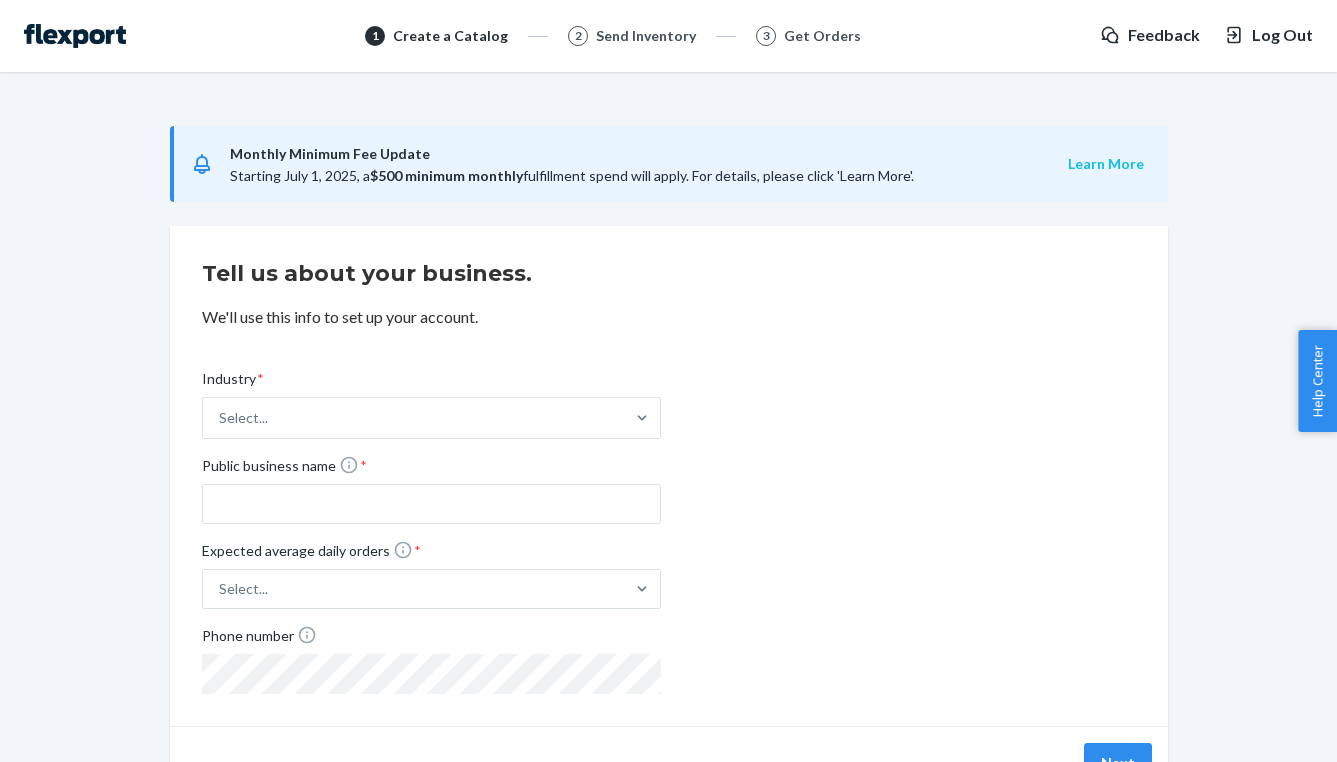click on "Learn More" at bounding box center (1106, 163) 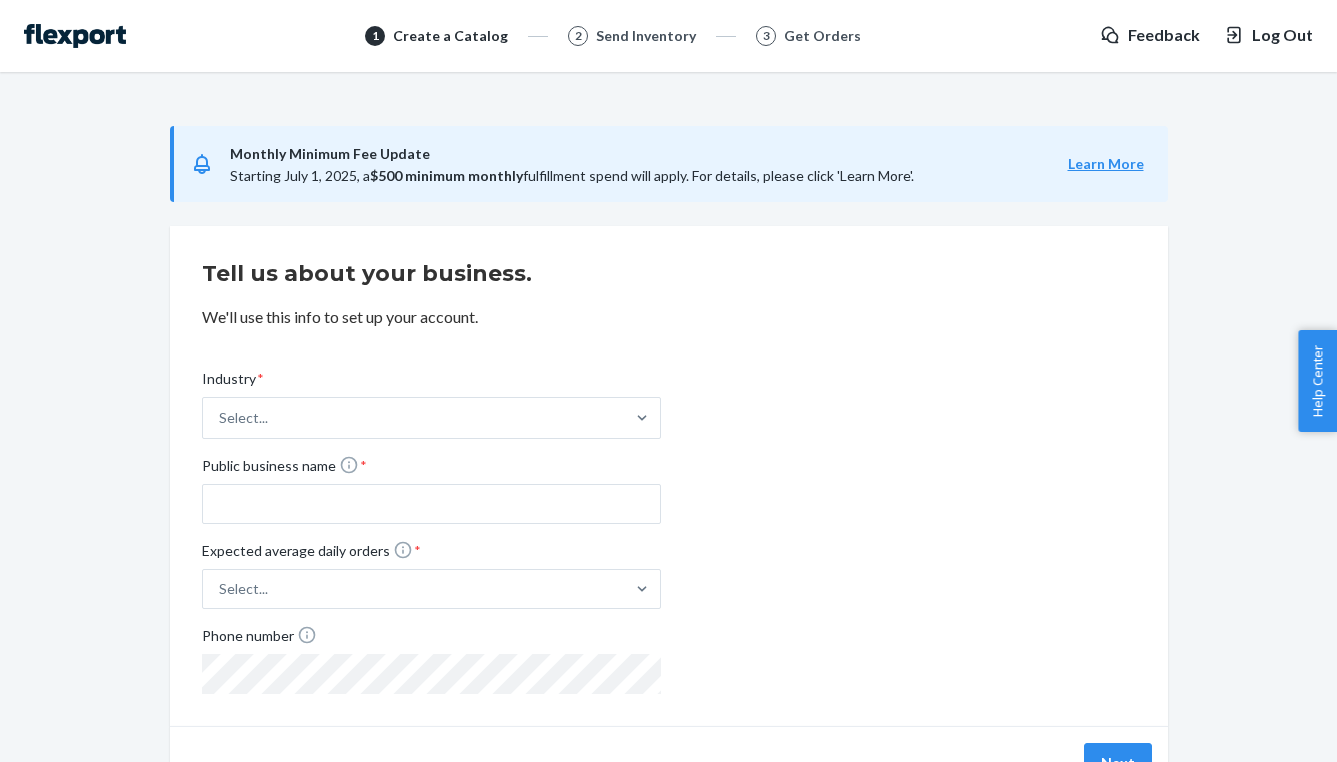click at bounding box center [75, 36] 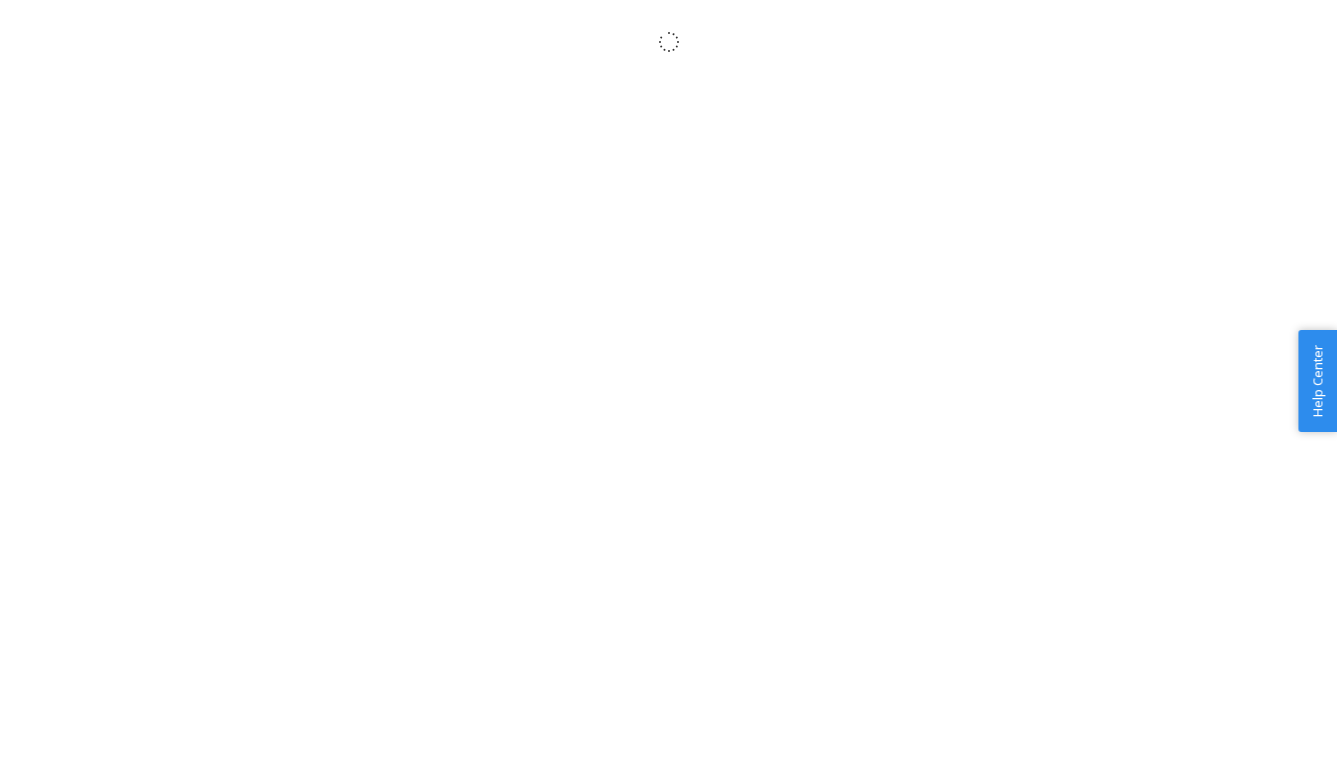 scroll, scrollTop: 0, scrollLeft: 0, axis: both 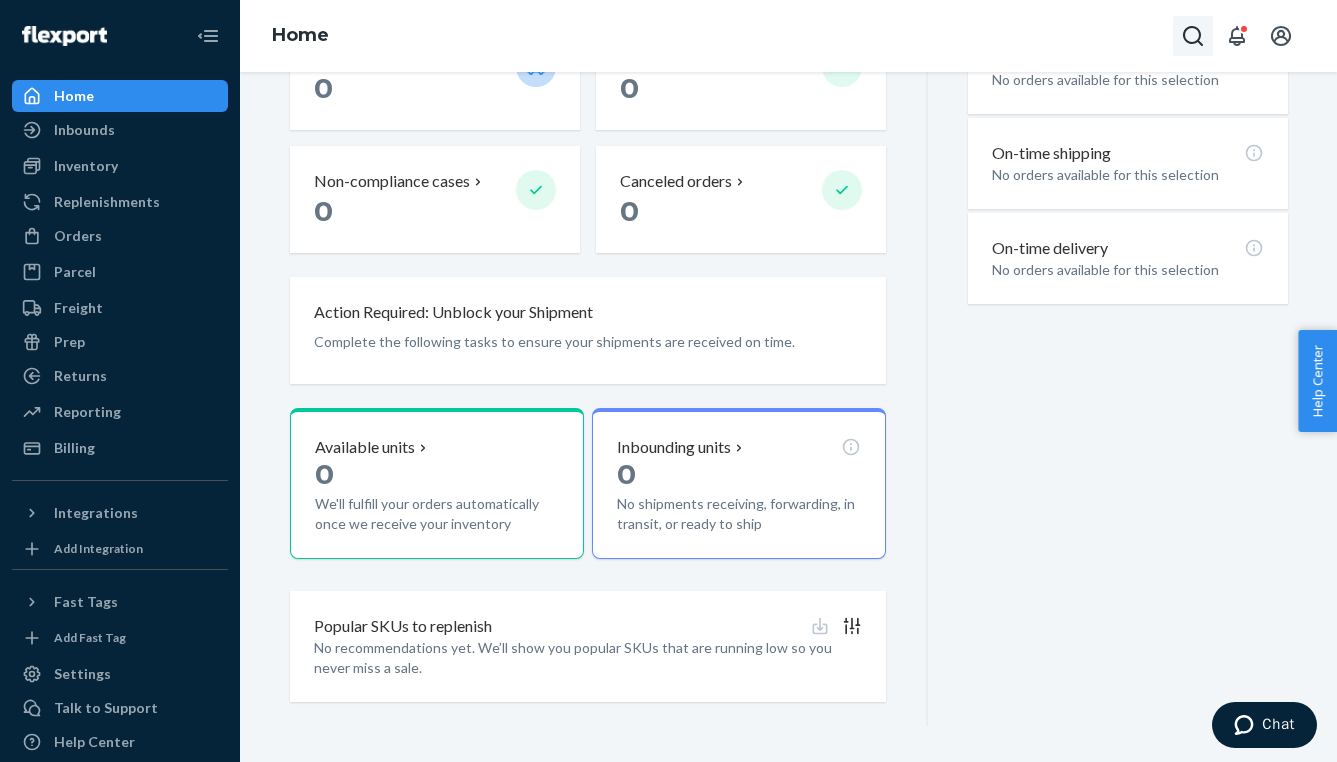 click 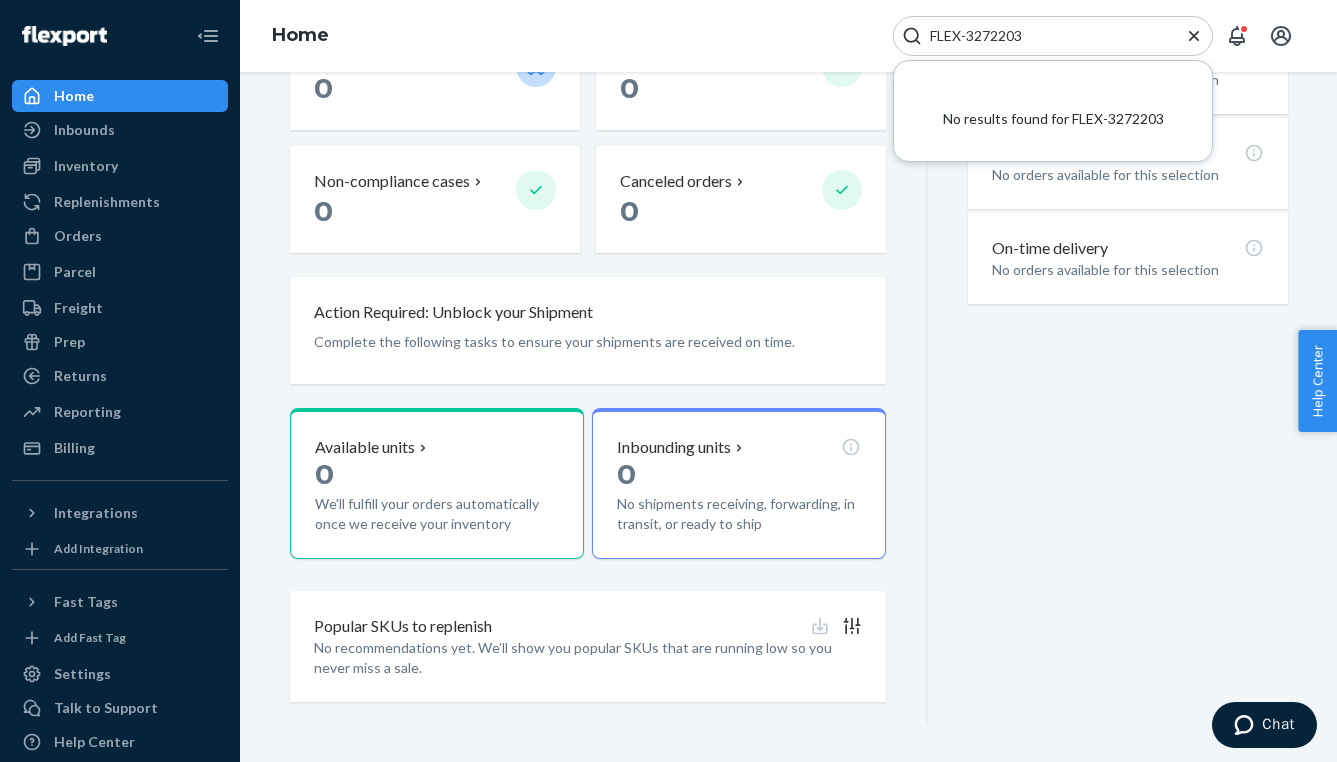 type on "FLEX-3272203" 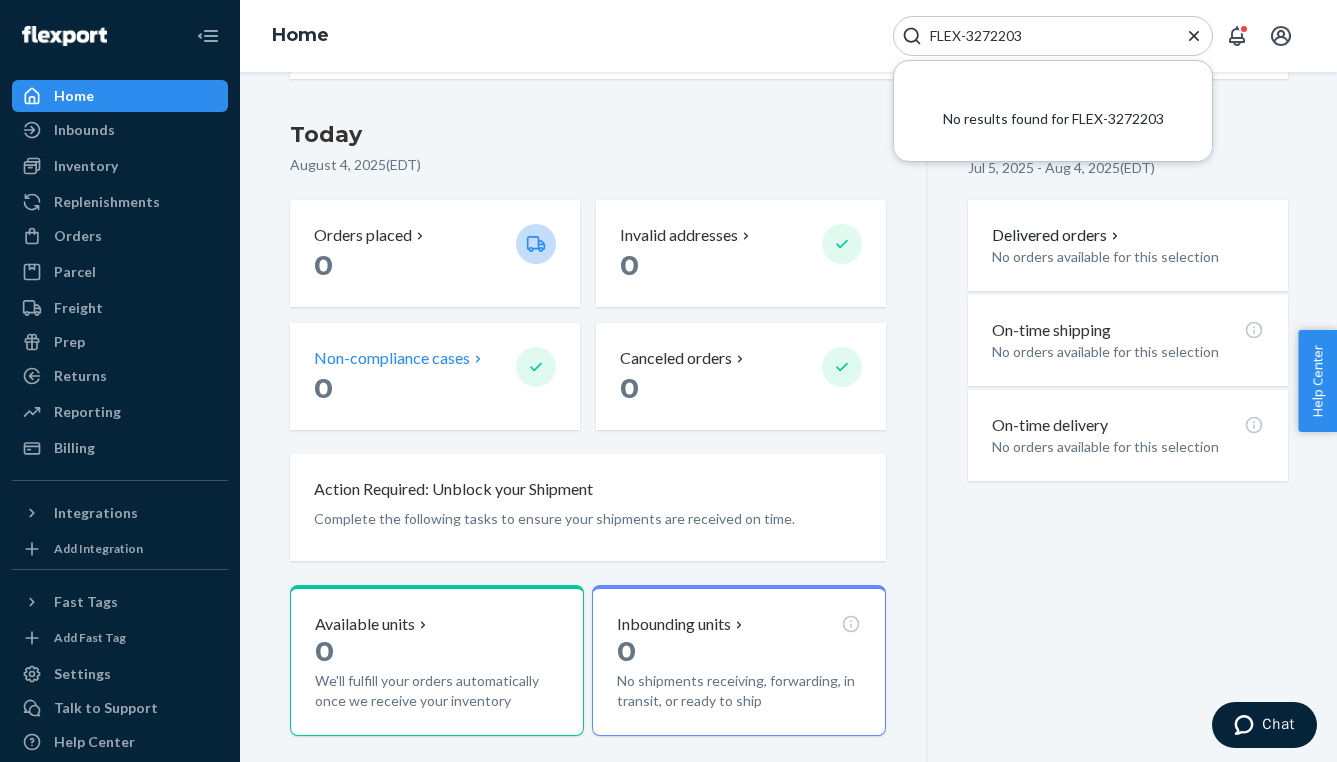 scroll, scrollTop: 257, scrollLeft: 0, axis: vertical 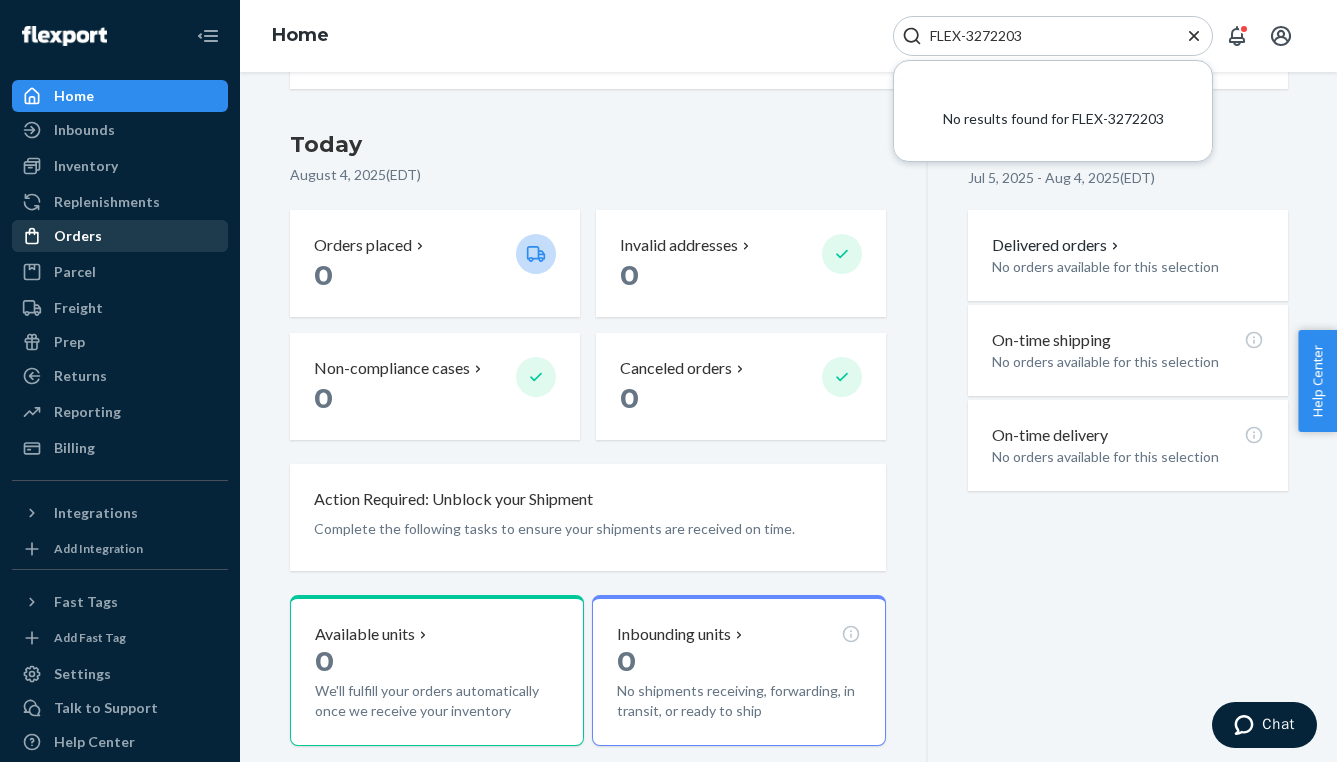 click on "Orders" at bounding box center [78, 236] 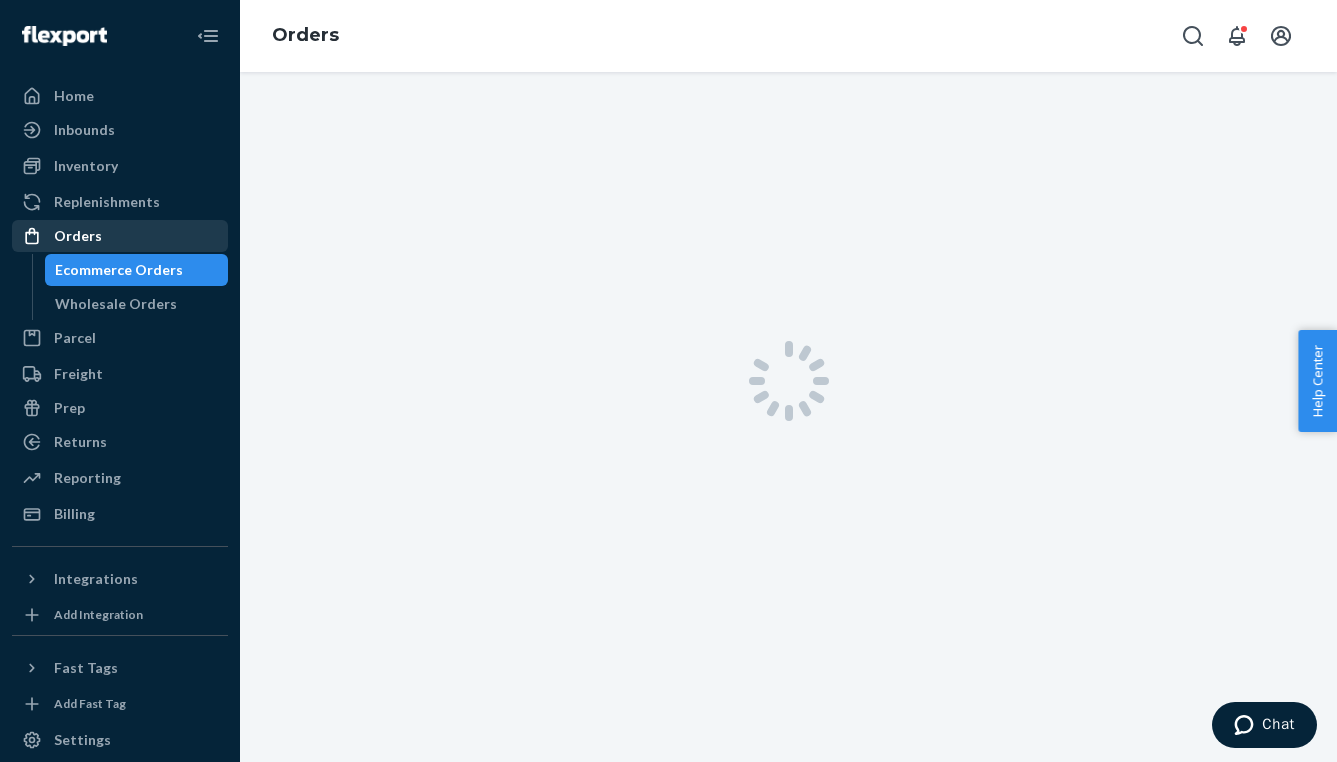 scroll, scrollTop: 0, scrollLeft: 0, axis: both 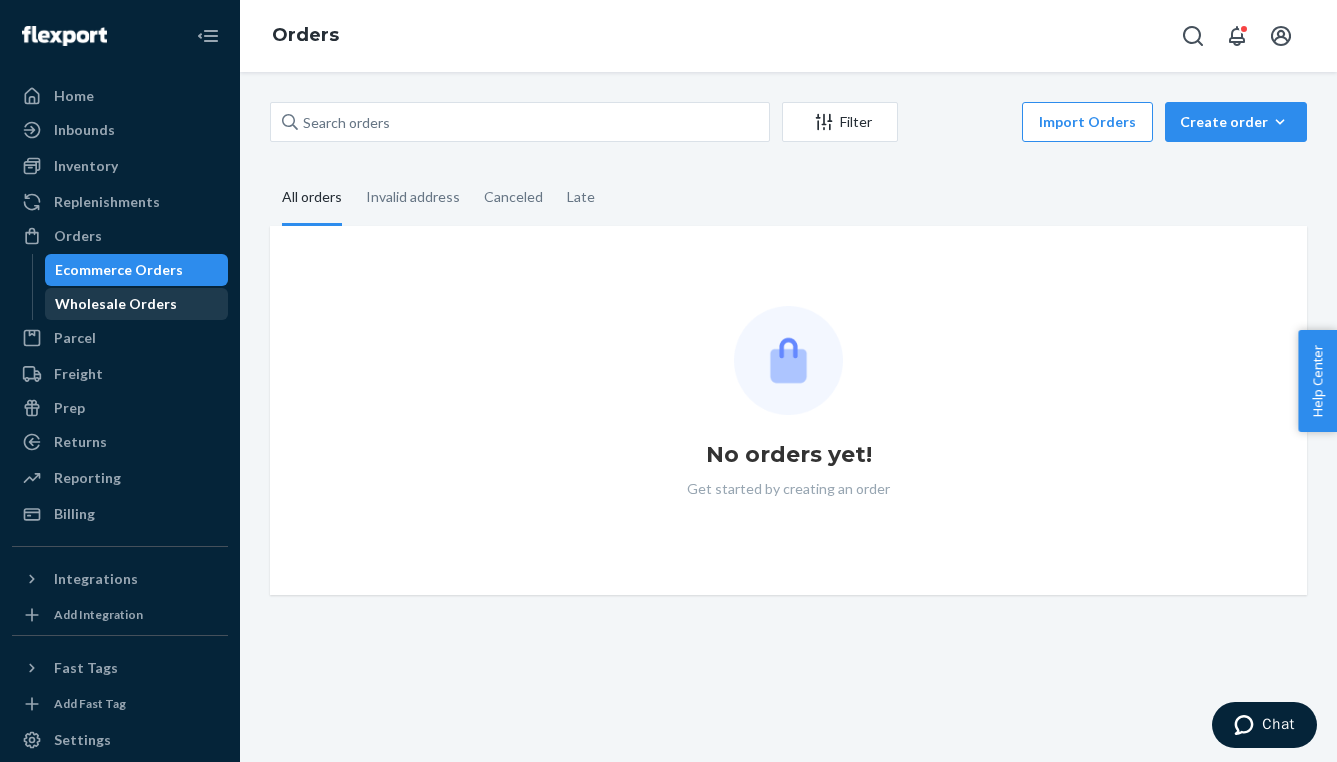 click on "Wholesale Orders" at bounding box center [116, 304] 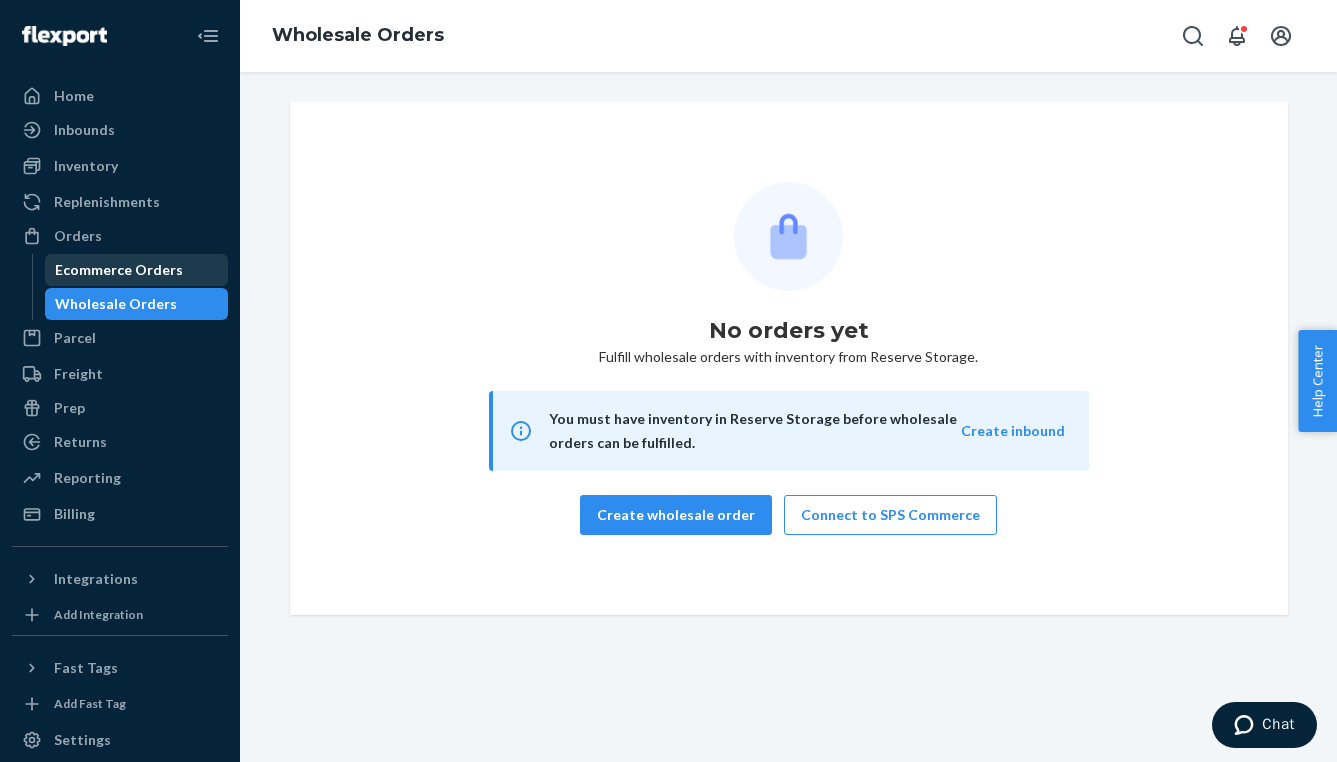click on "Ecommerce Orders" at bounding box center [119, 270] 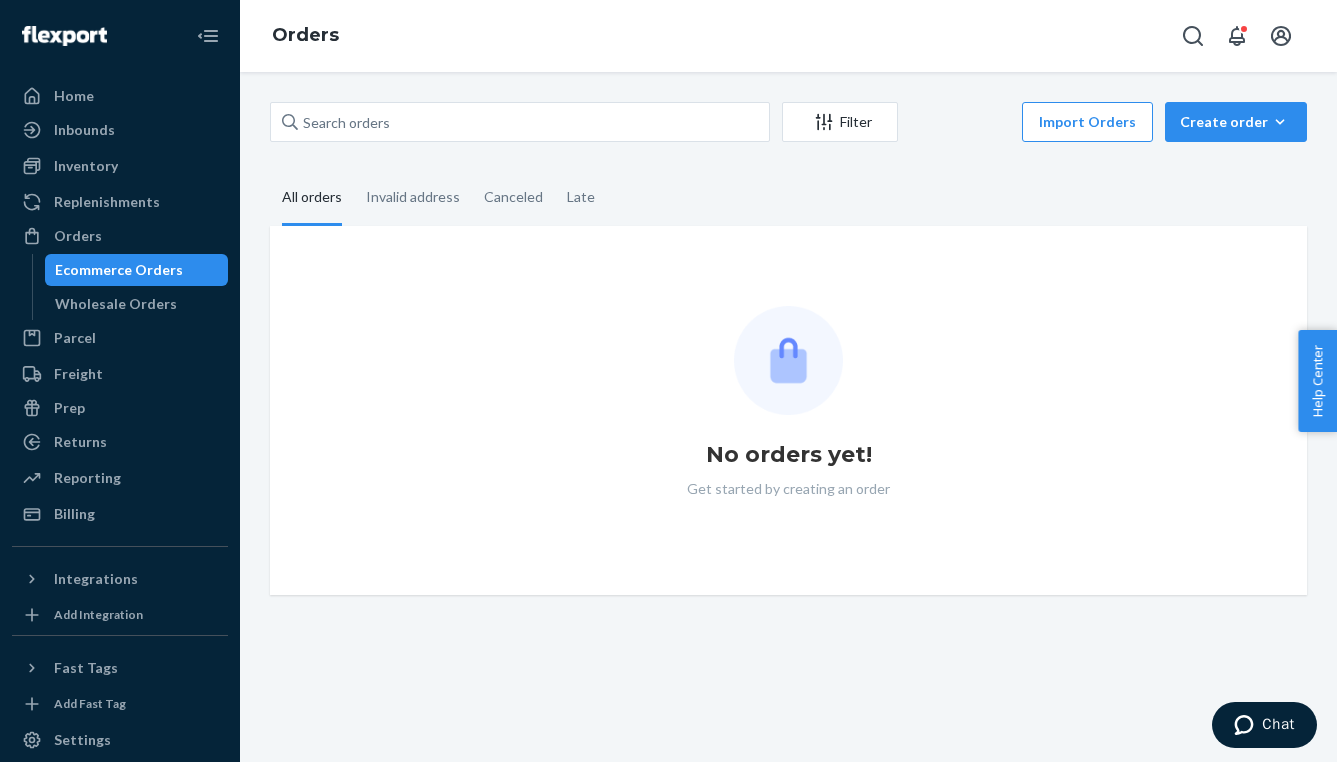 scroll, scrollTop: 0, scrollLeft: 0, axis: both 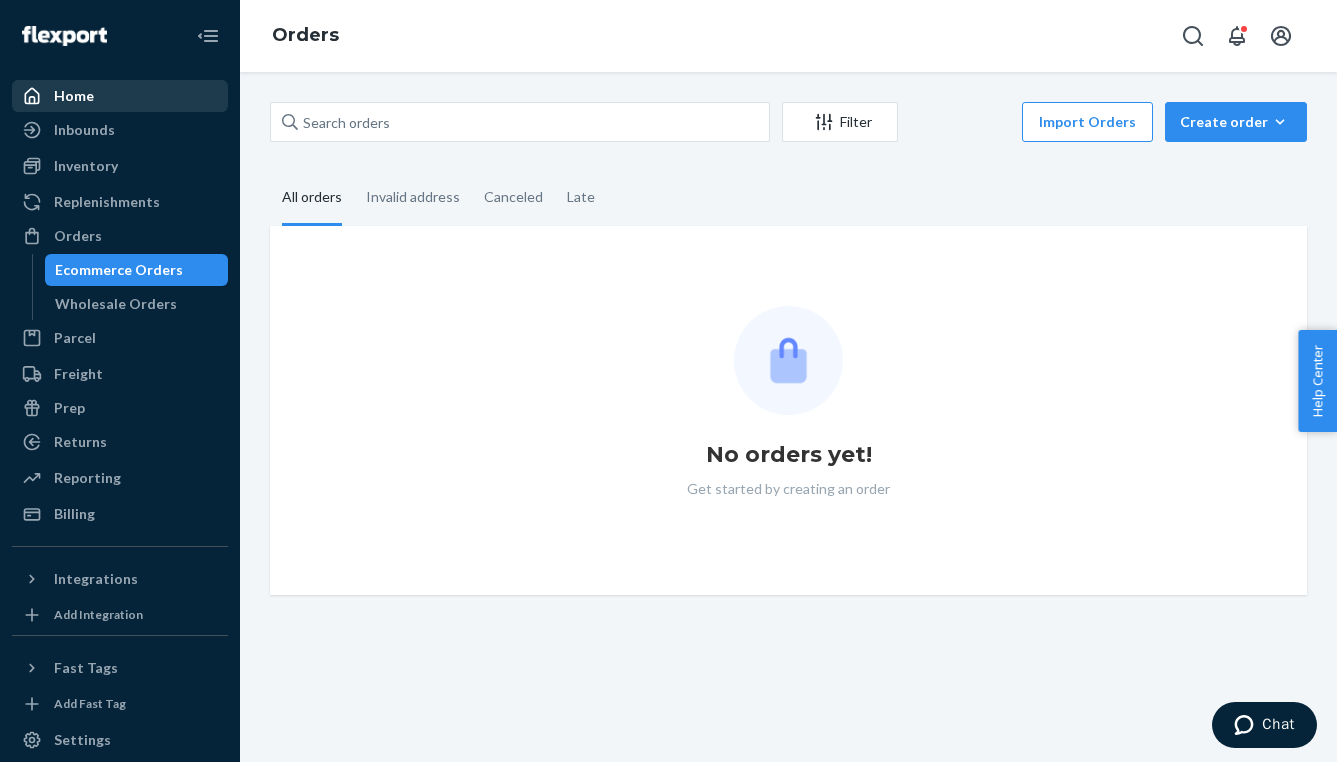 click on "Home" at bounding box center [74, 96] 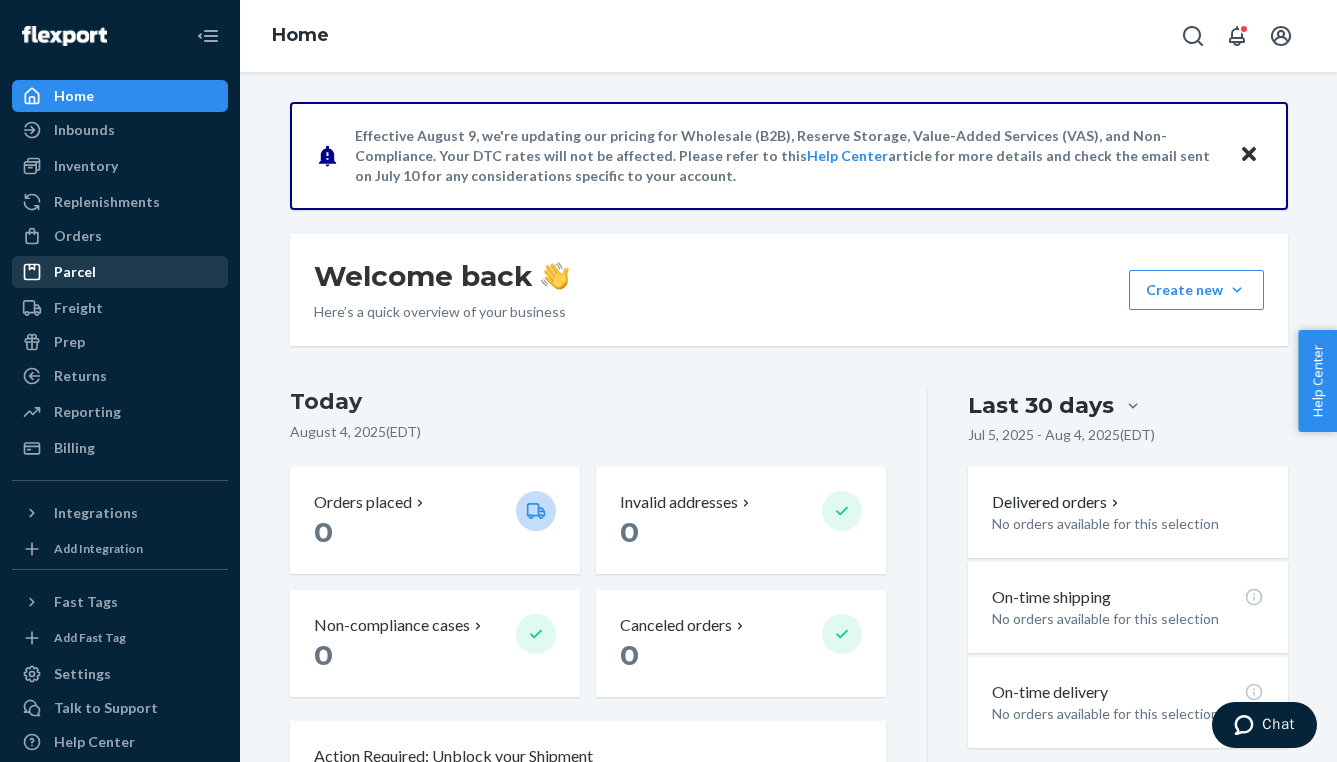 click on "Parcel" at bounding box center [75, 272] 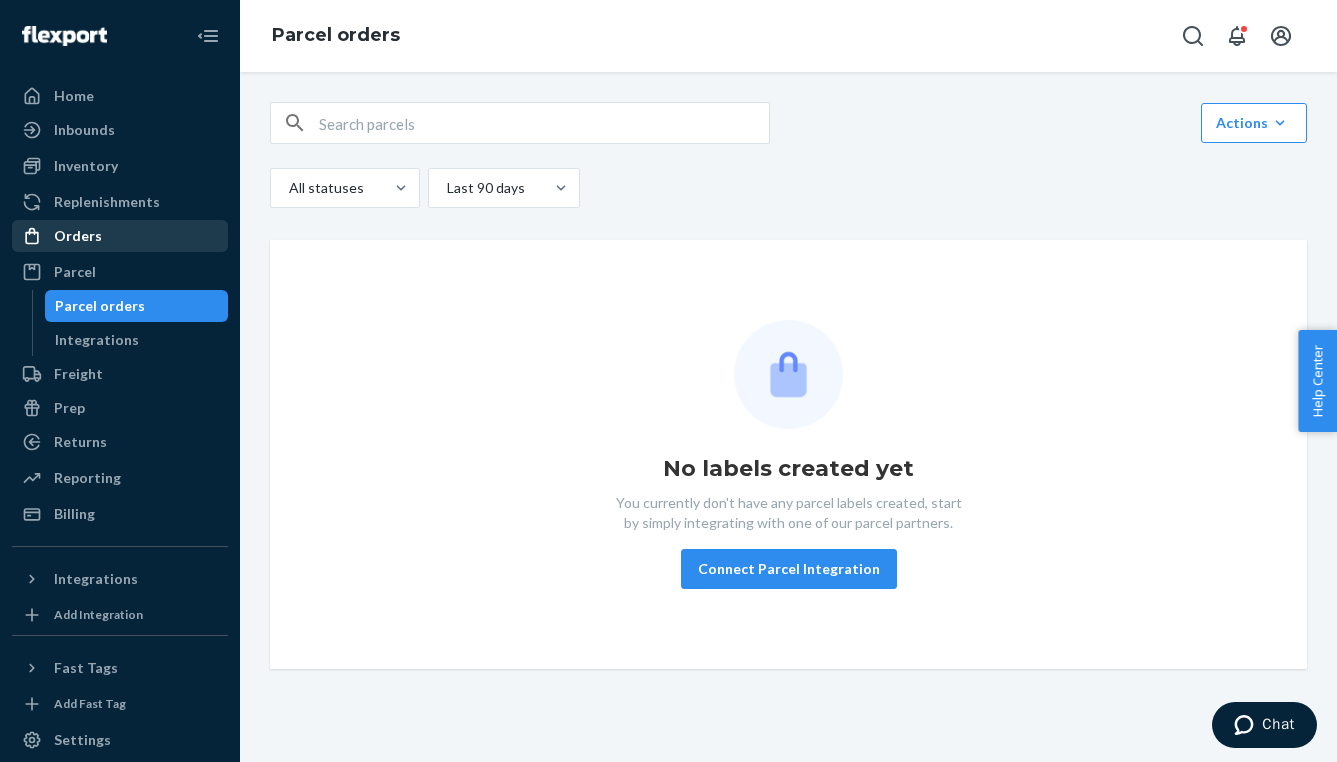 click on "Orders" at bounding box center (78, 236) 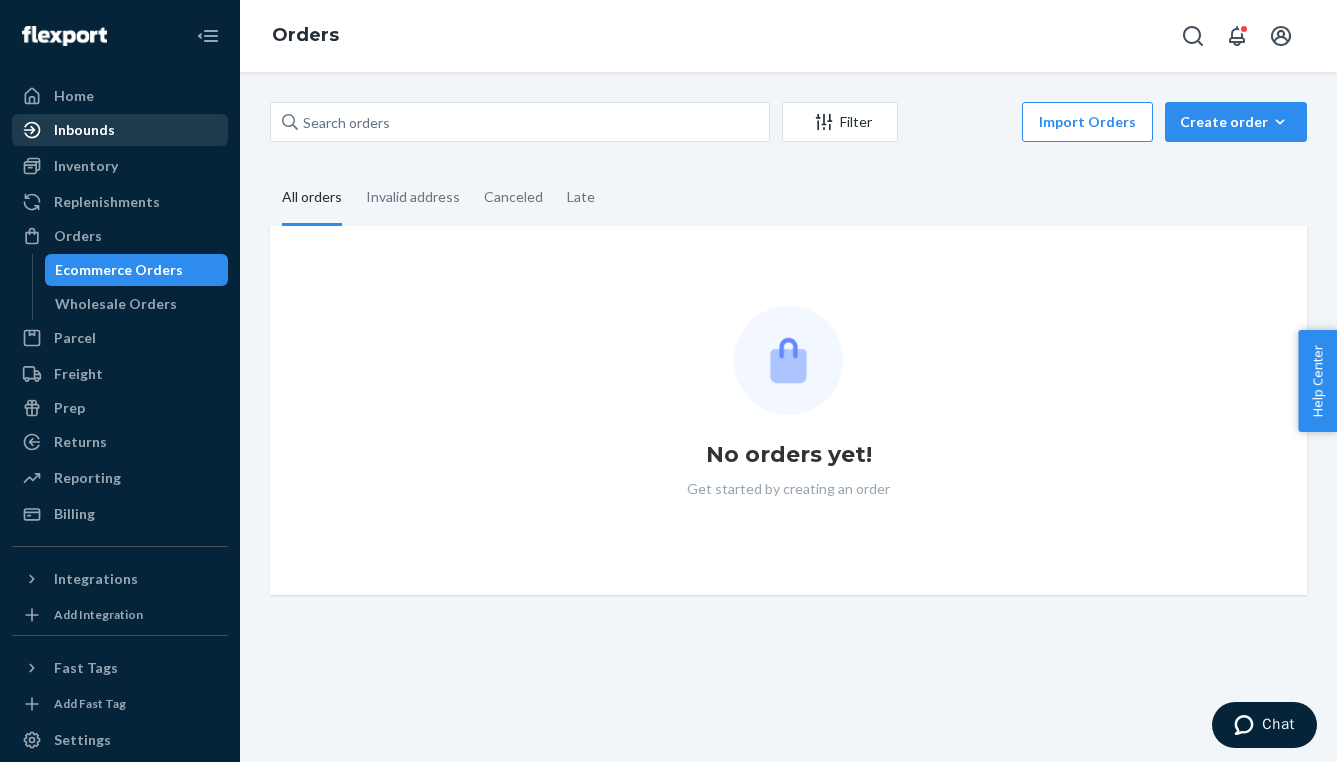 click on "Inbounds" at bounding box center (120, 130) 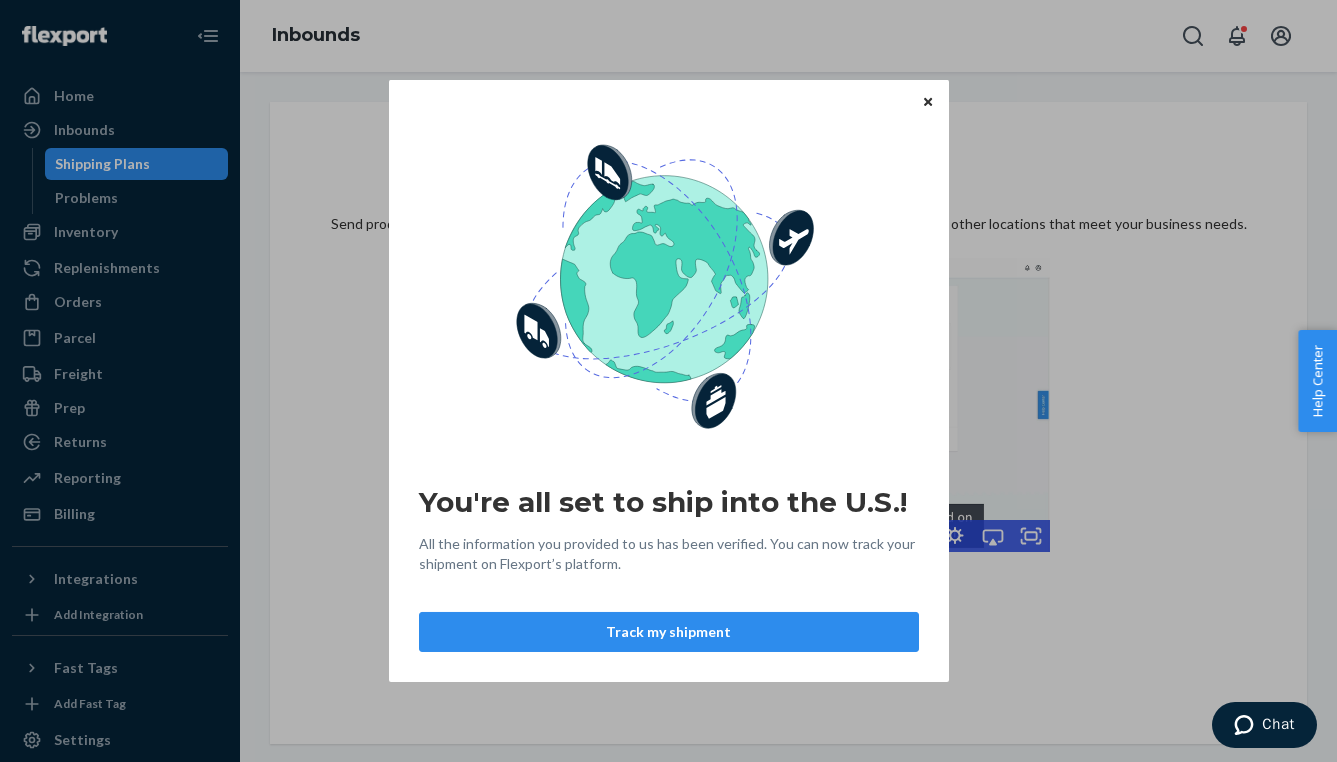click 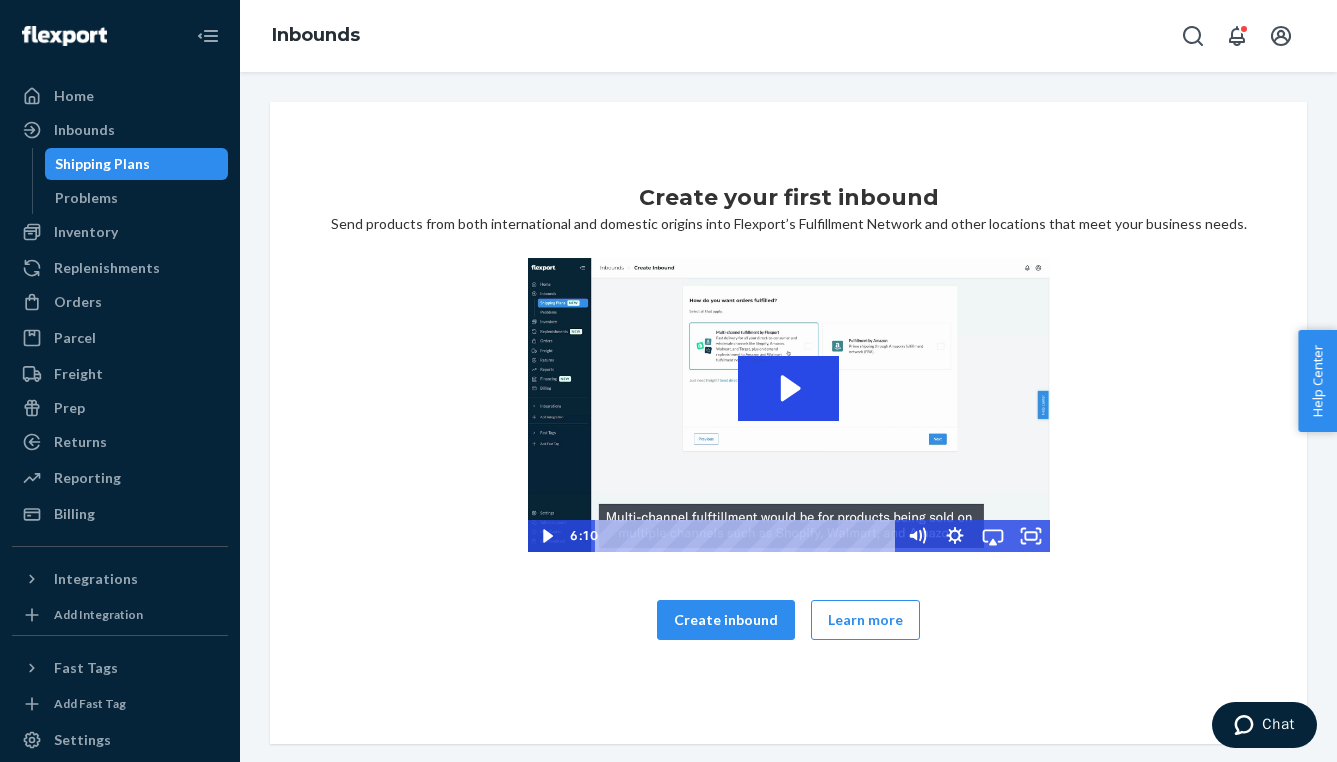 scroll, scrollTop: 0, scrollLeft: 0, axis: both 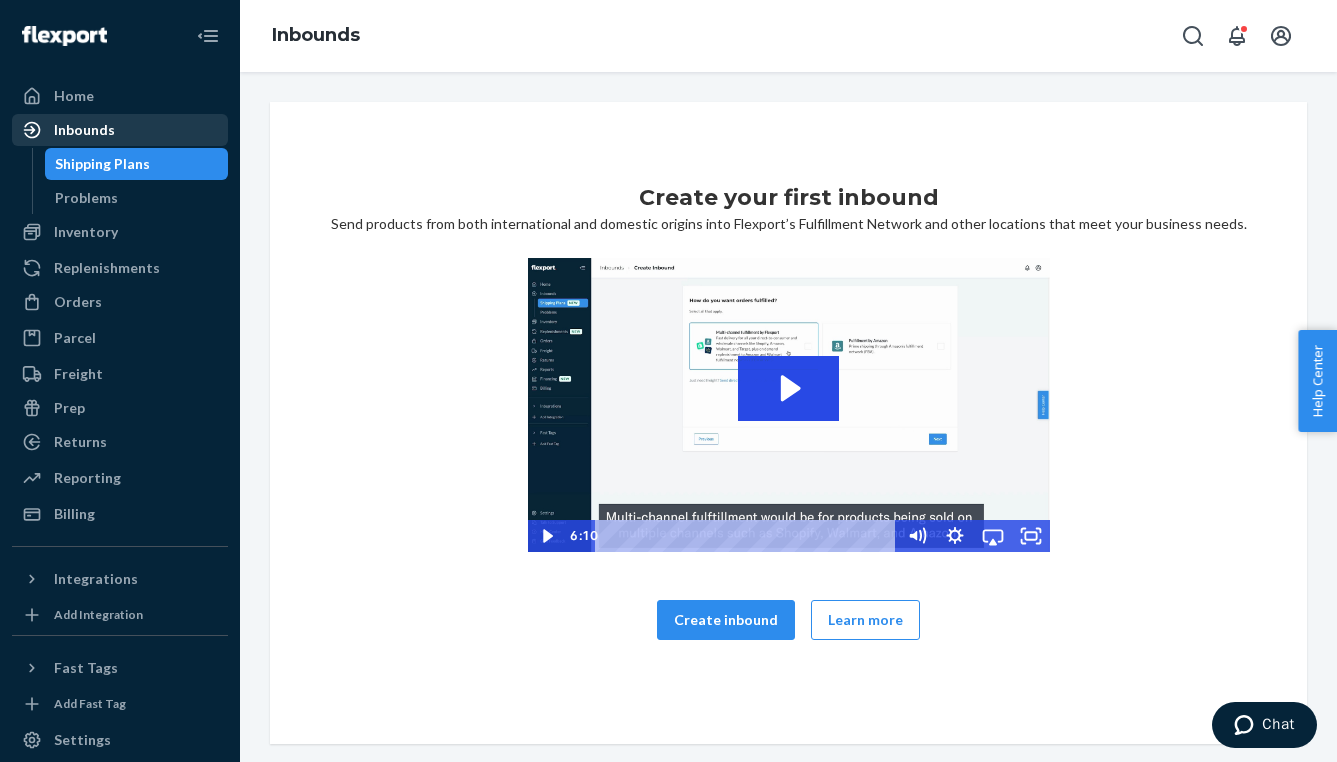 click on "Inbounds" at bounding box center (84, 130) 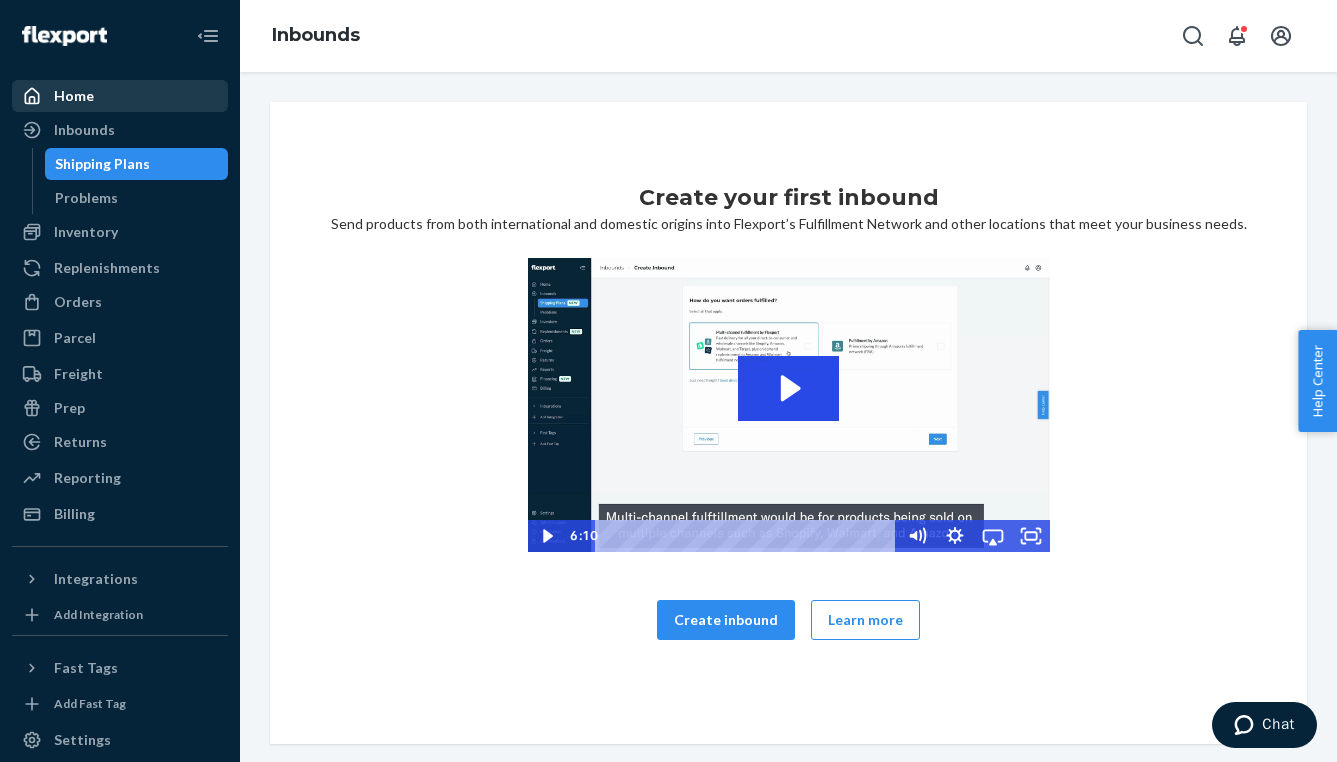 click on "Home" at bounding box center [74, 96] 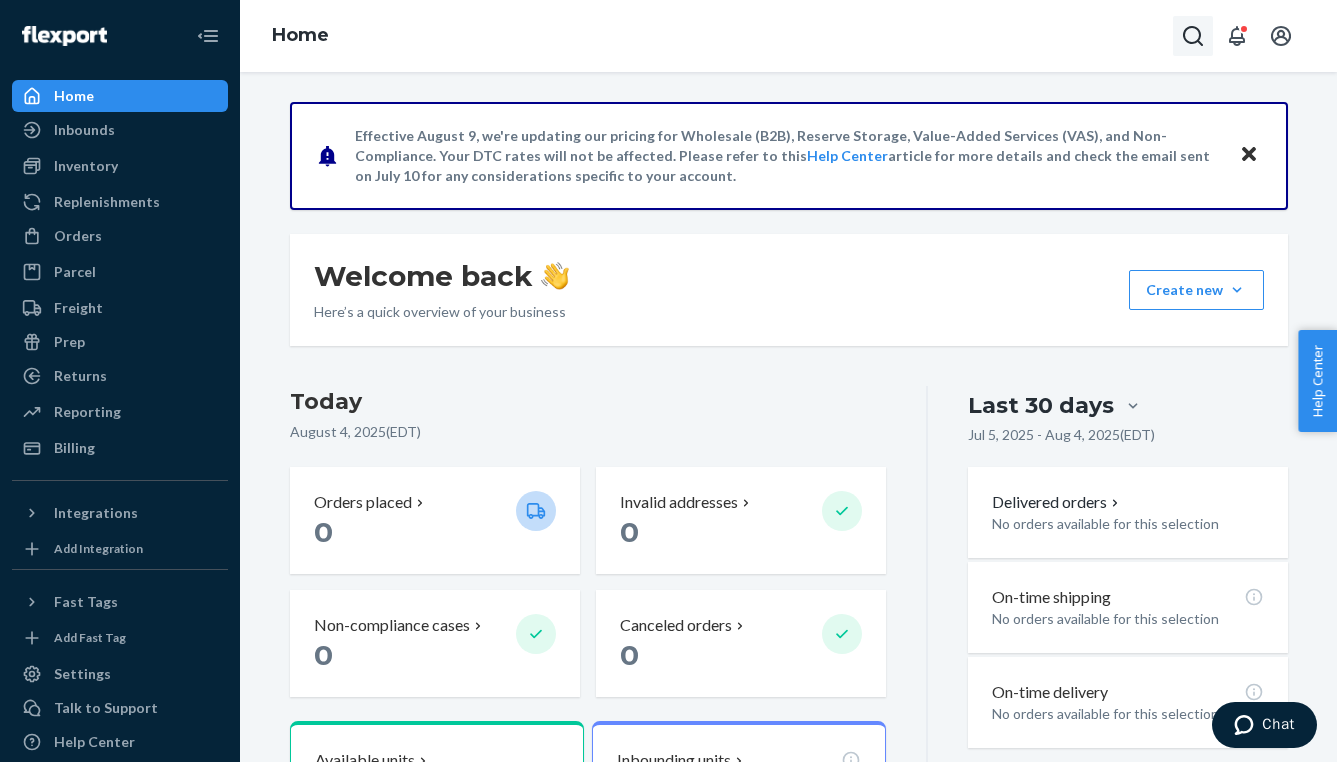 click 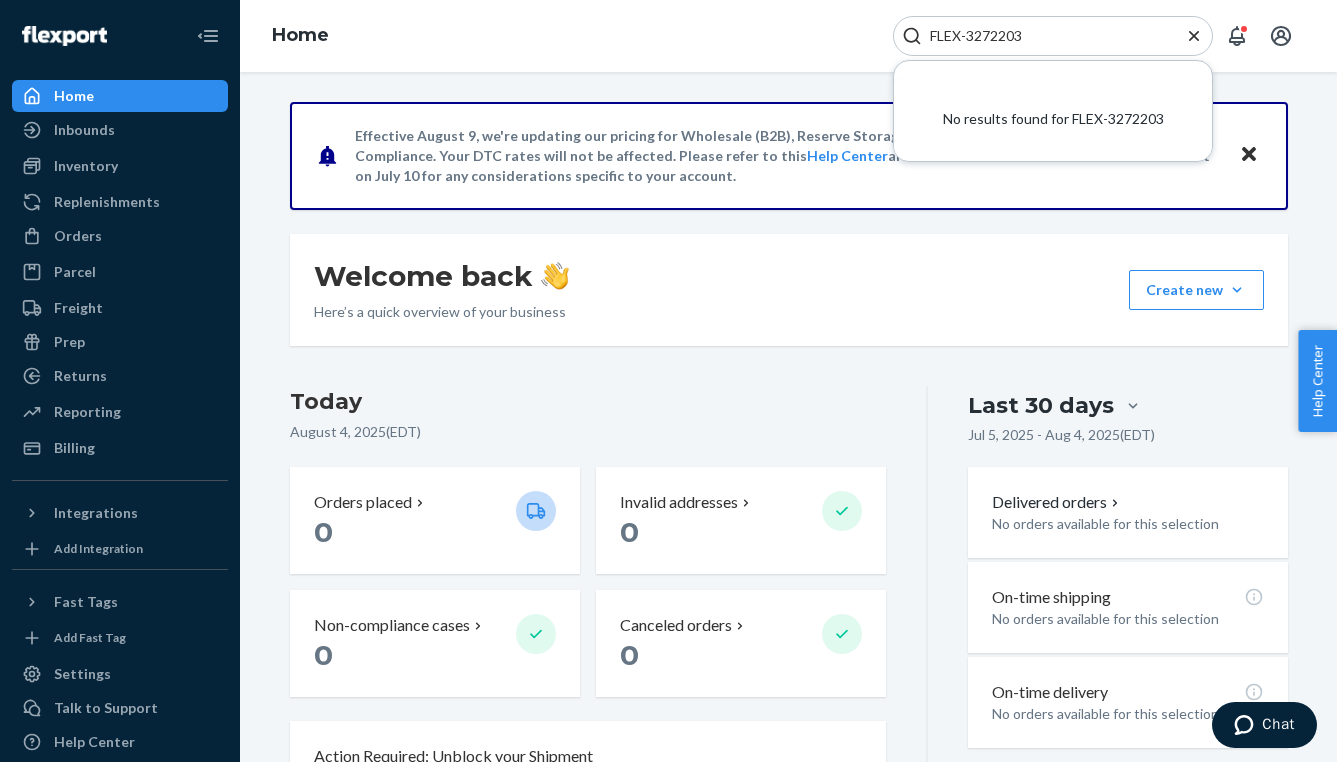 type on "FLEX-3272203" 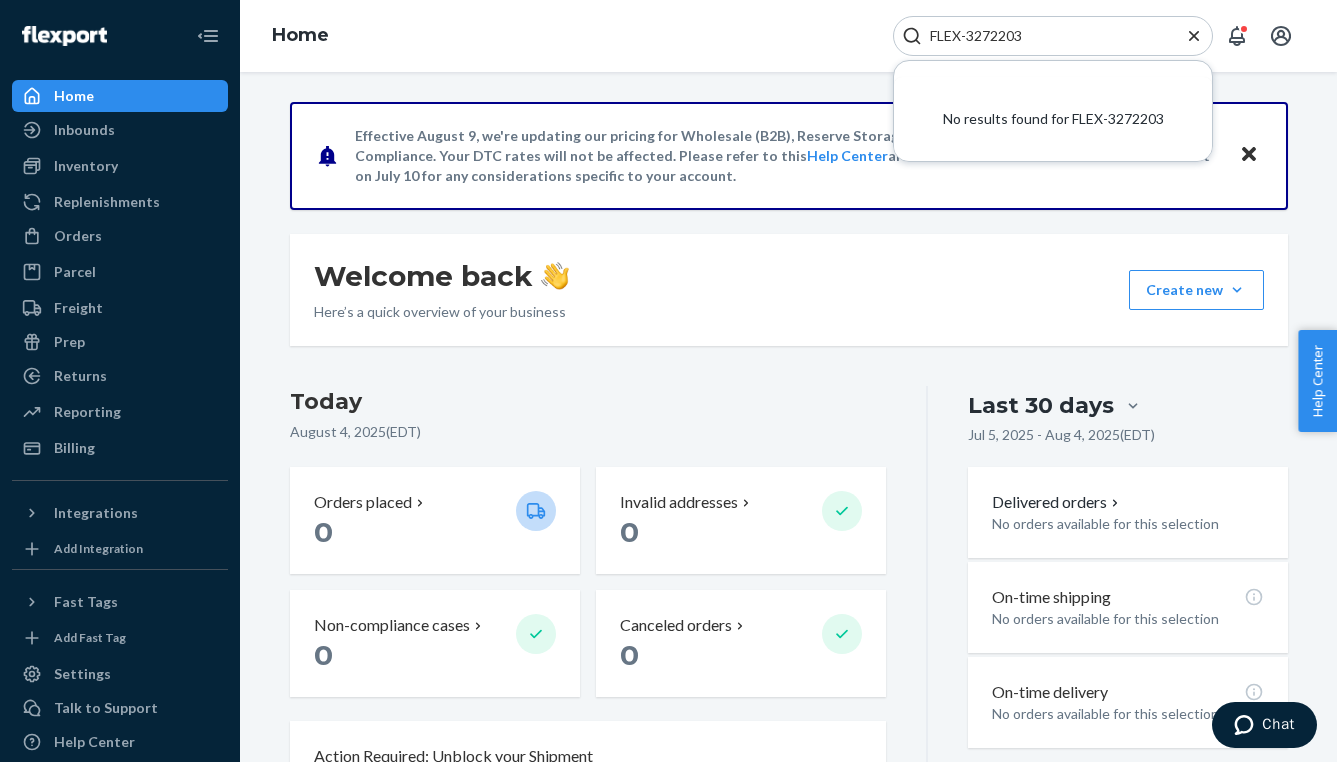 click on "Effective August 9, we're updating our pricing for Wholesale (B2B), Reserve Storage, Value-Added Services (VAS), and Non-Compliance. Your DTC rates will not be affected. Please refer to this  Help Center  article for more details and check the email sent on July 10 for any considerations specific to your account." at bounding box center [787, 156] 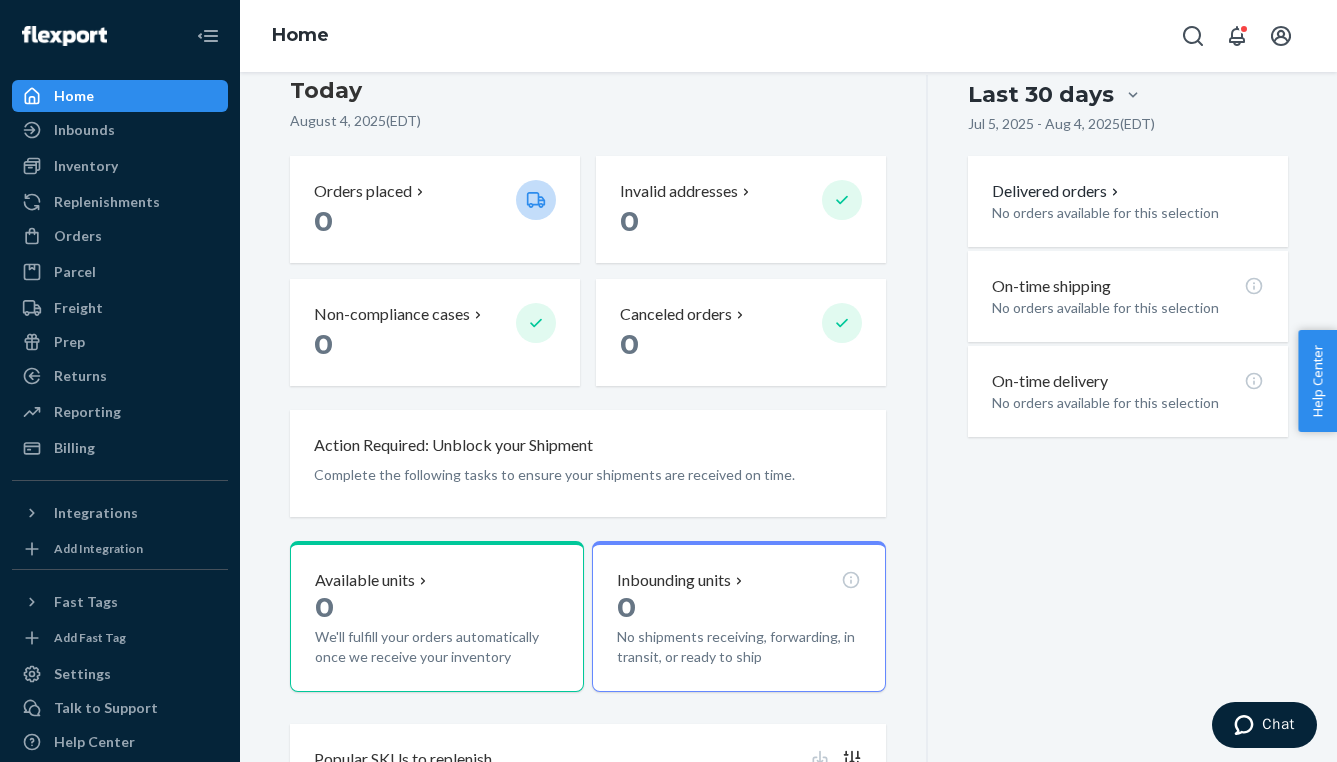 scroll, scrollTop: 313, scrollLeft: 0, axis: vertical 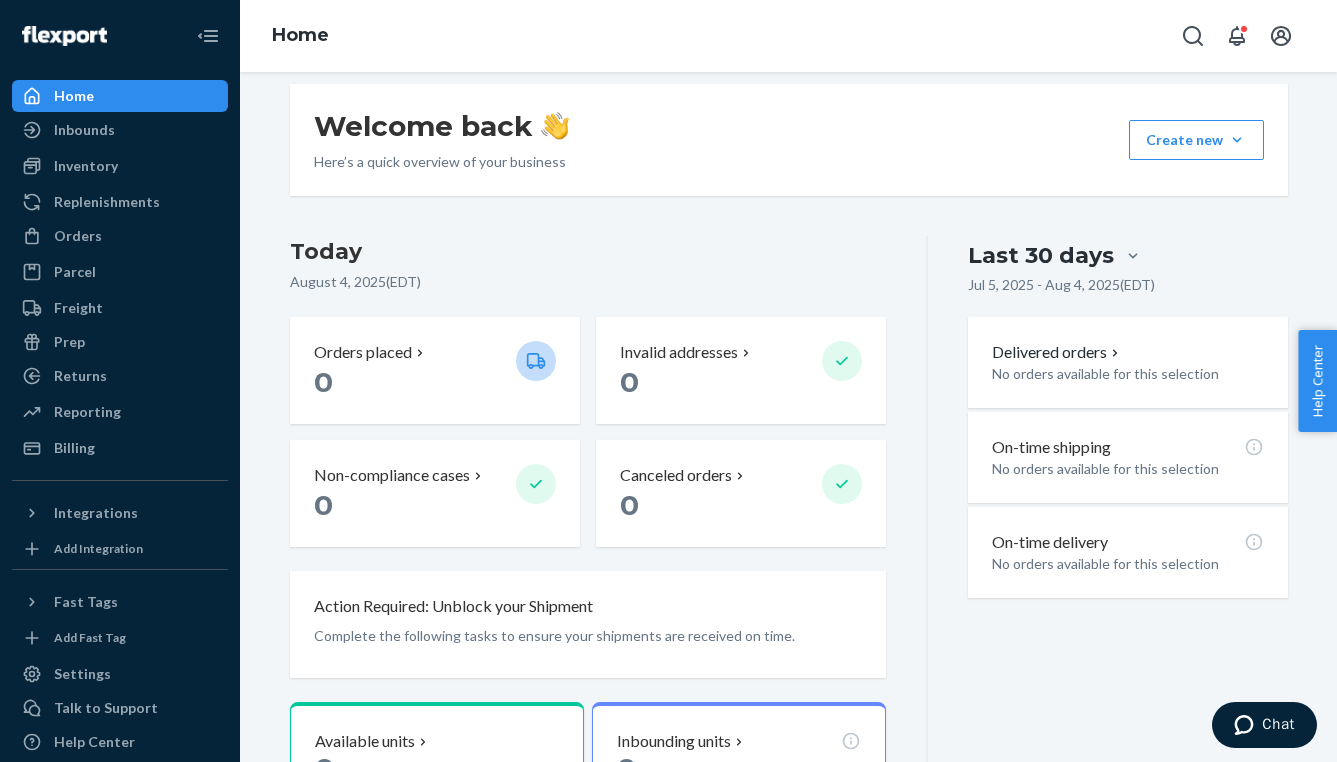click on "Last 30 days Jul 5, 2025 - Aug 4, 2025  ( EDT ) Delivered orders No orders available for this selection On-time shipping No orders available for this selection On-time delivery No orders available for this selection" at bounding box center (1107, 628) 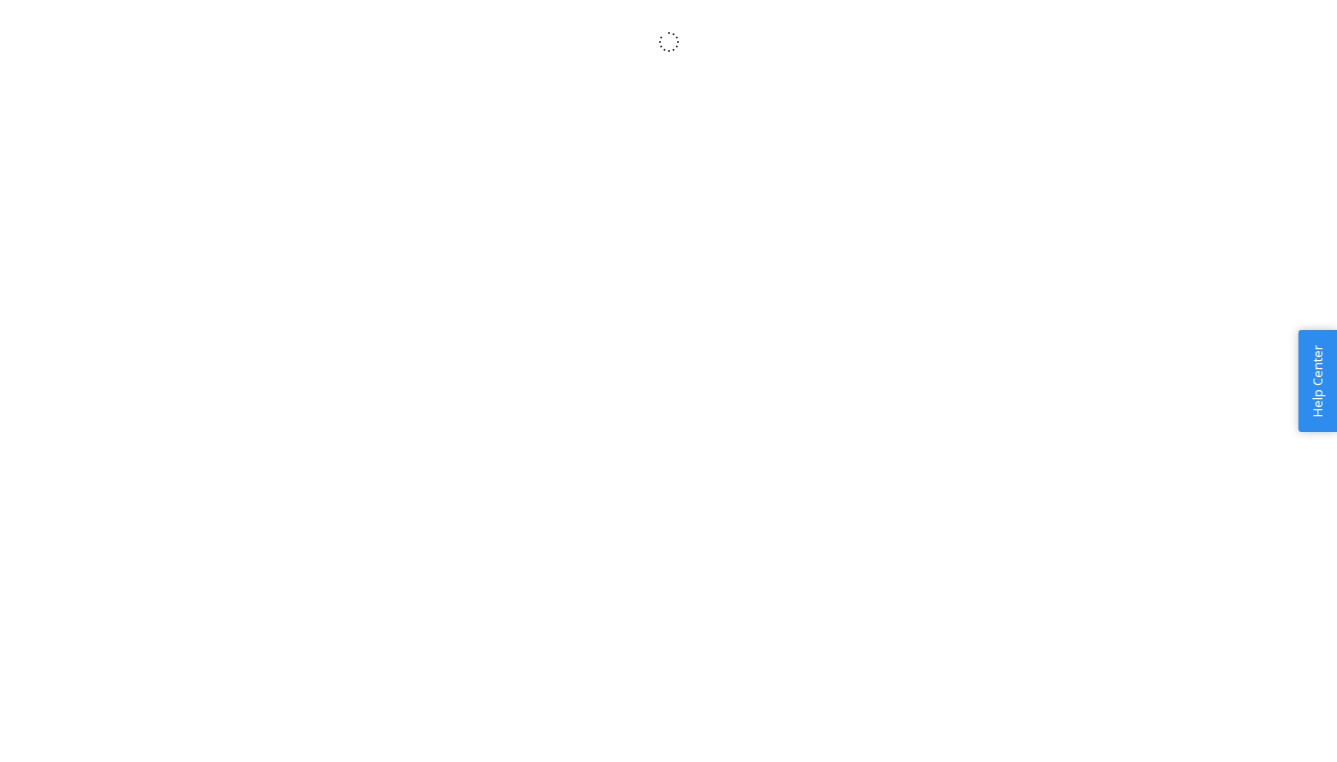 scroll, scrollTop: 0, scrollLeft: 0, axis: both 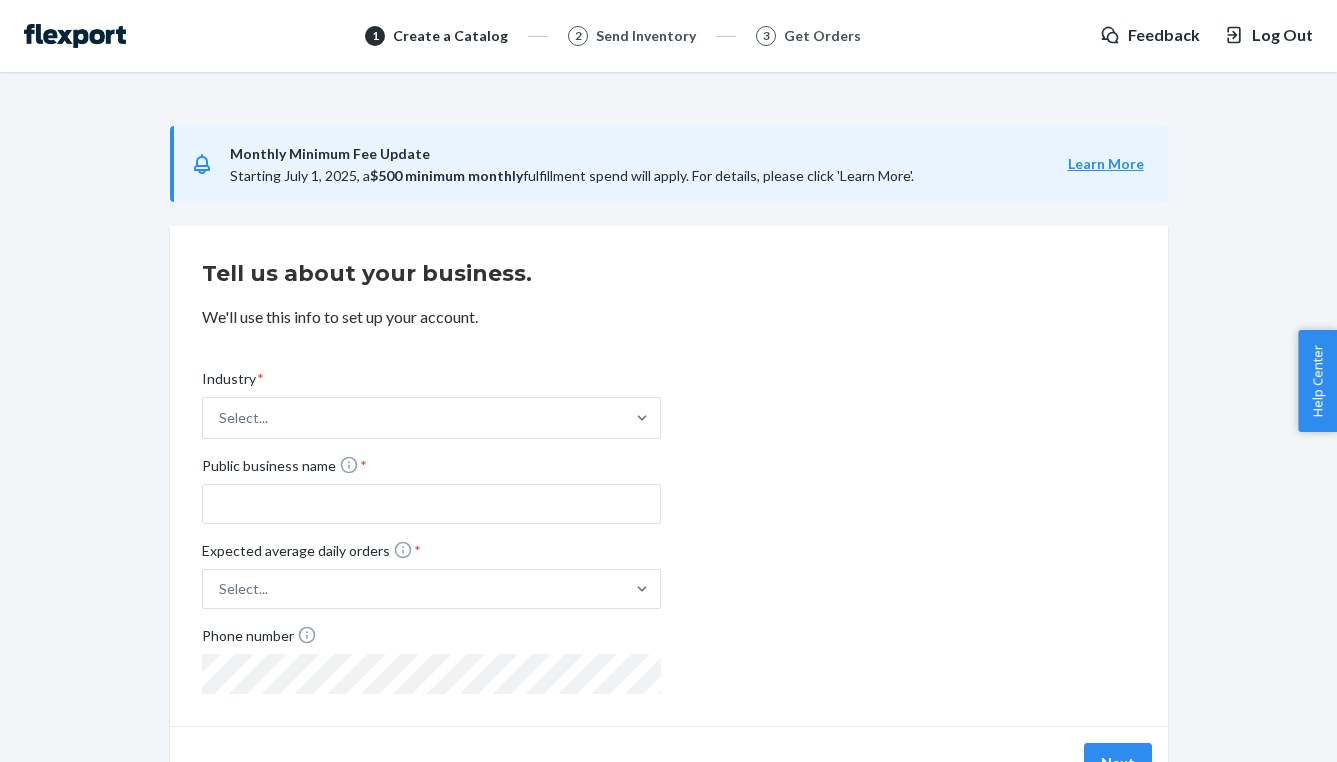 click at bounding box center (75, 36) 